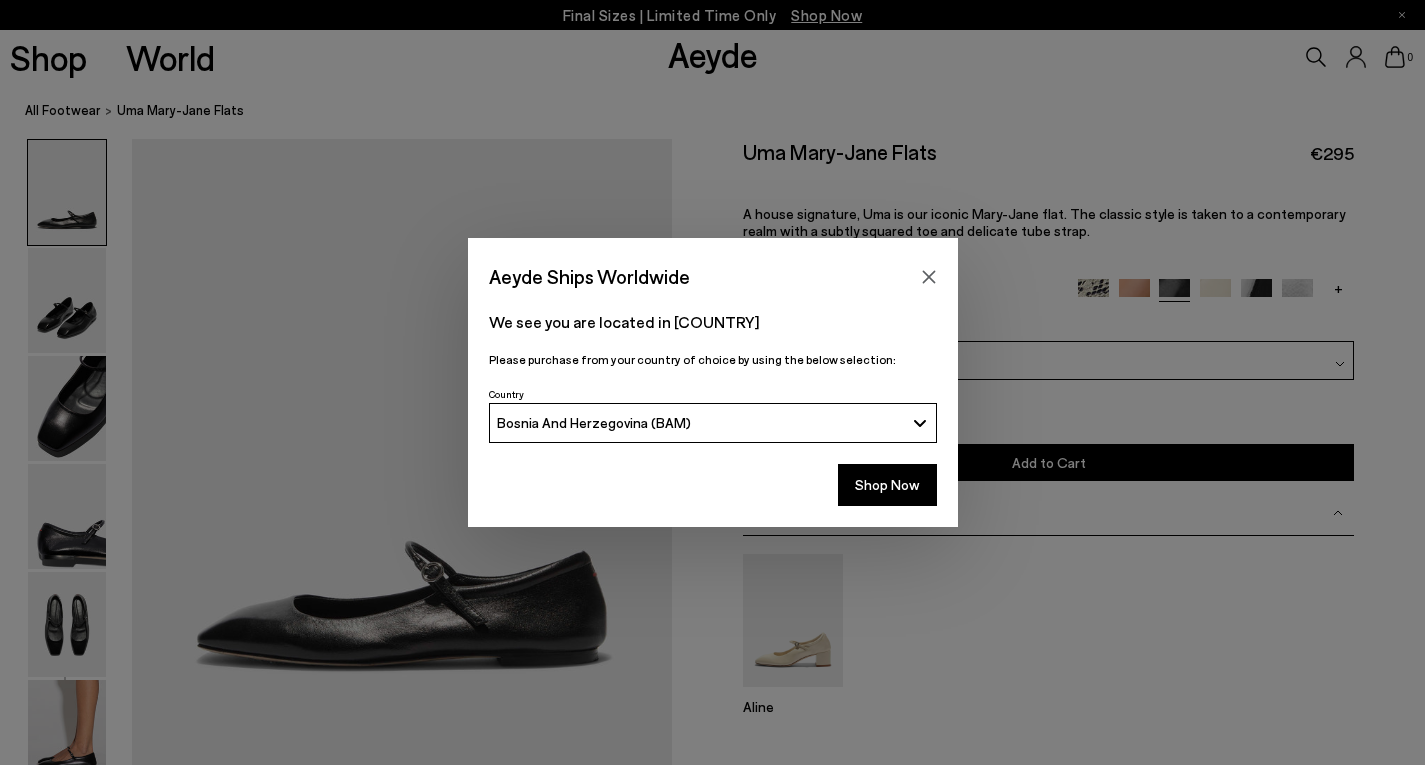 scroll, scrollTop: 0, scrollLeft: 0, axis: both 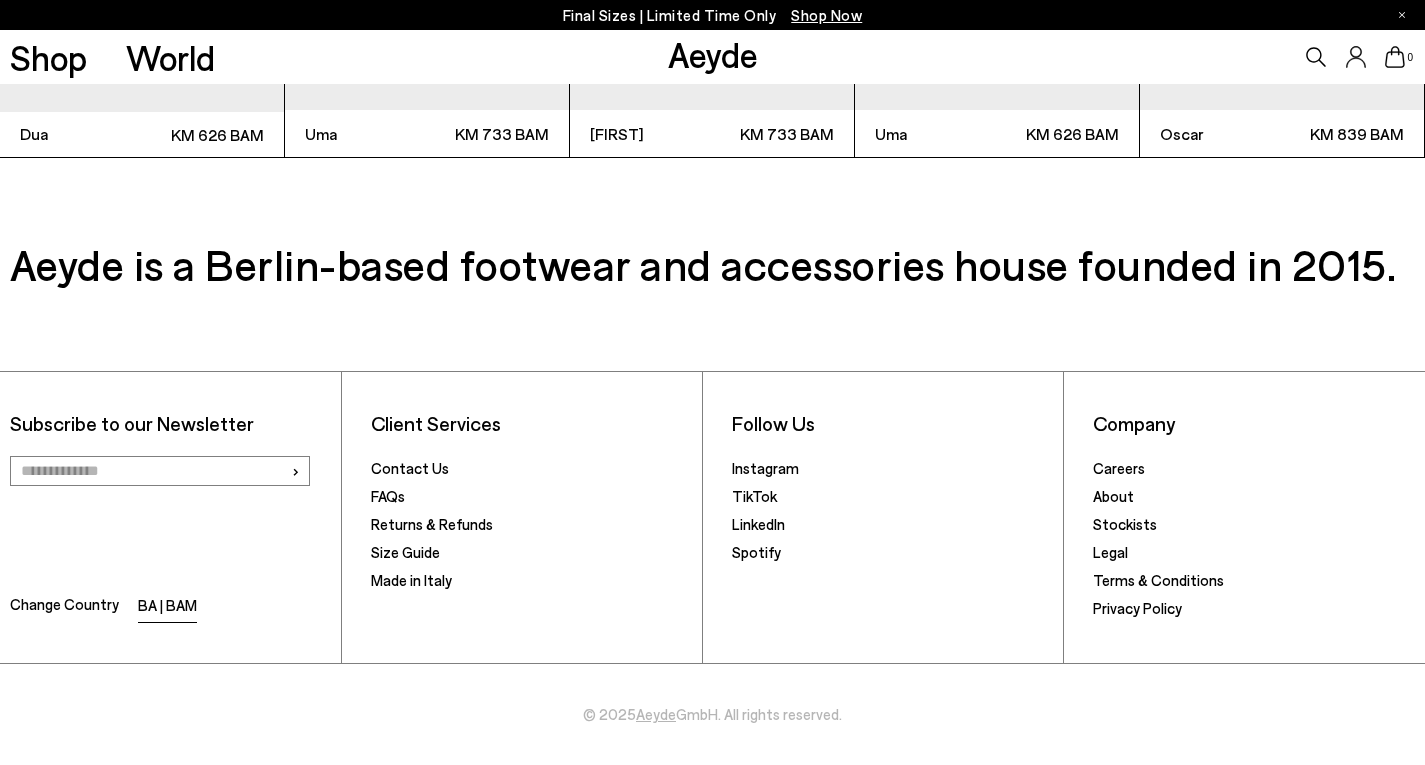 click on "BA  |  BAM" at bounding box center (167, 607) 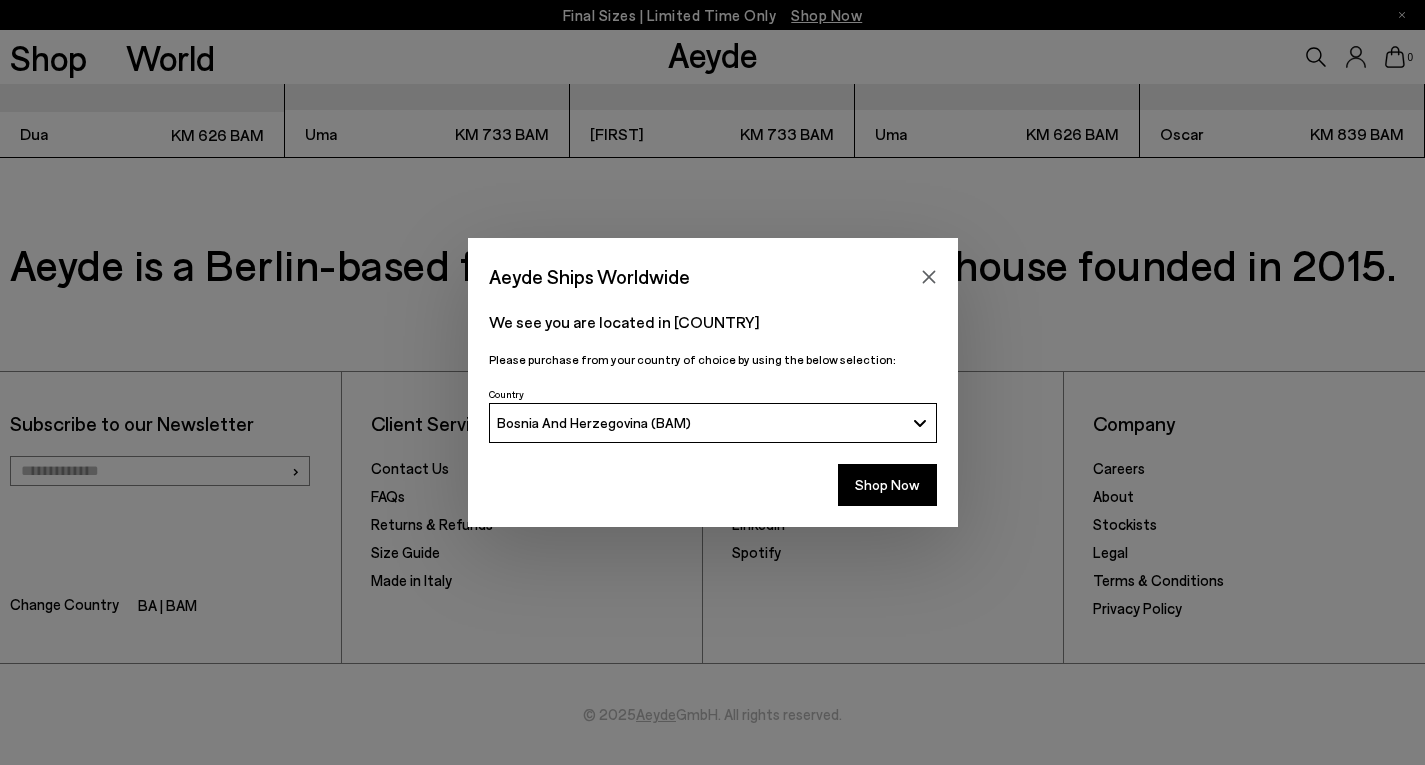click on "Bosnia And Herzegovina (BAM)" at bounding box center [700, 422] 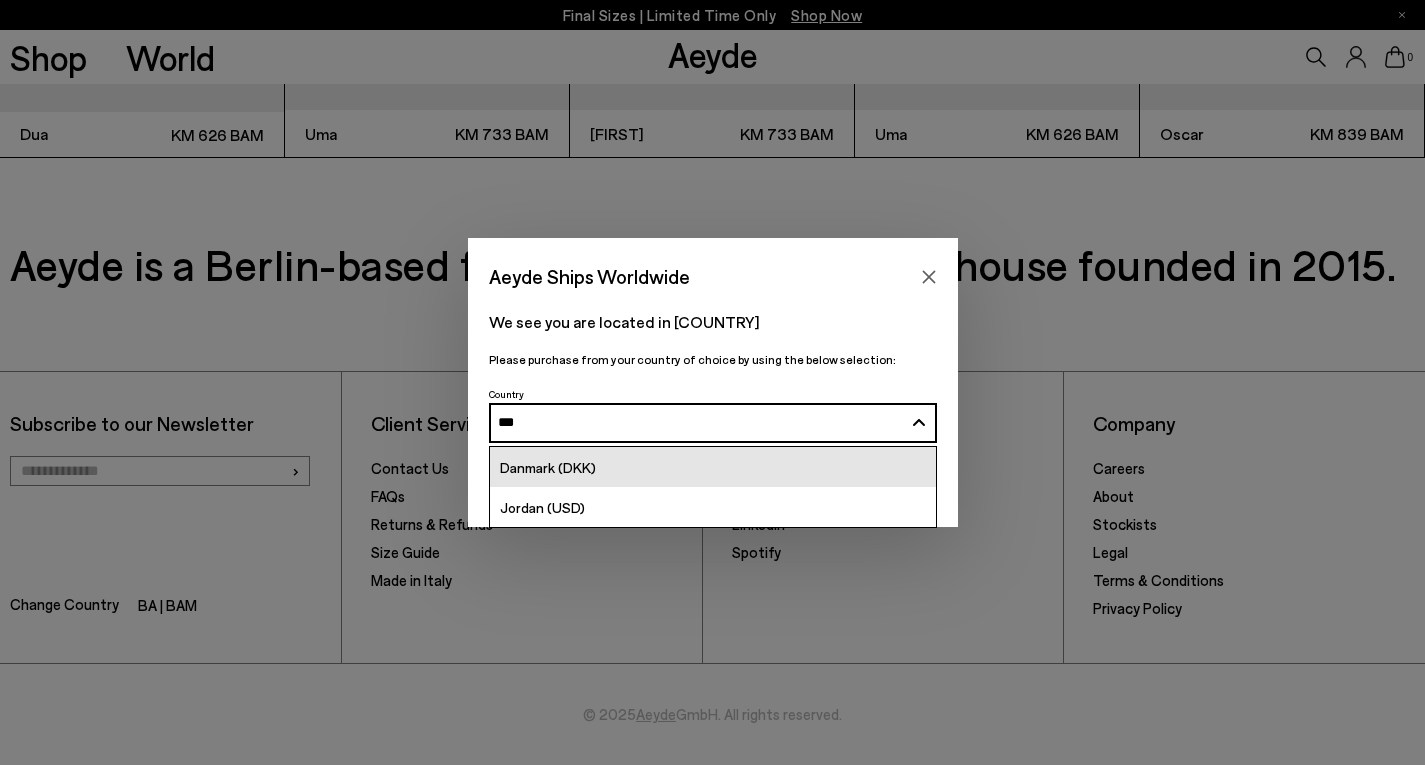 type on "***" 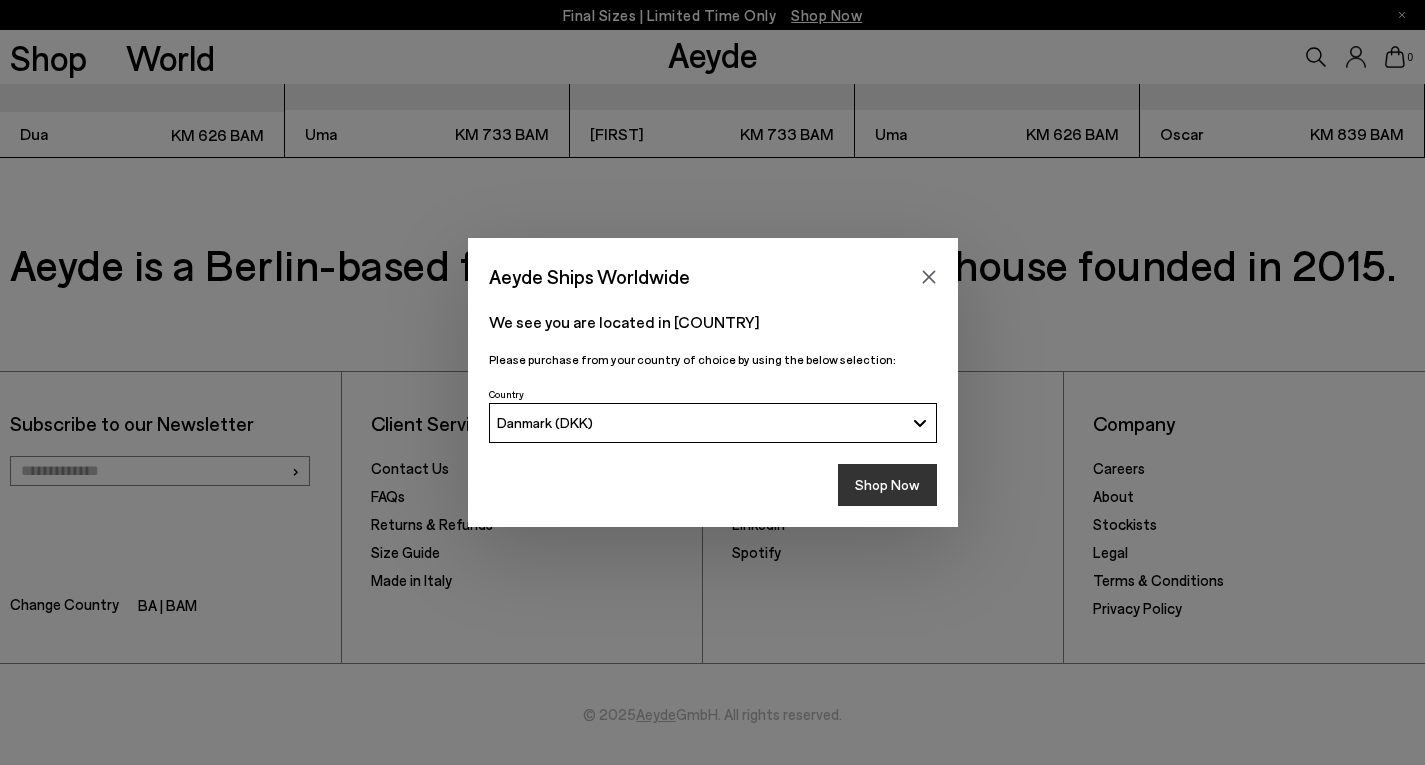 click on "Shop Now" at bounding box center [887, 485] 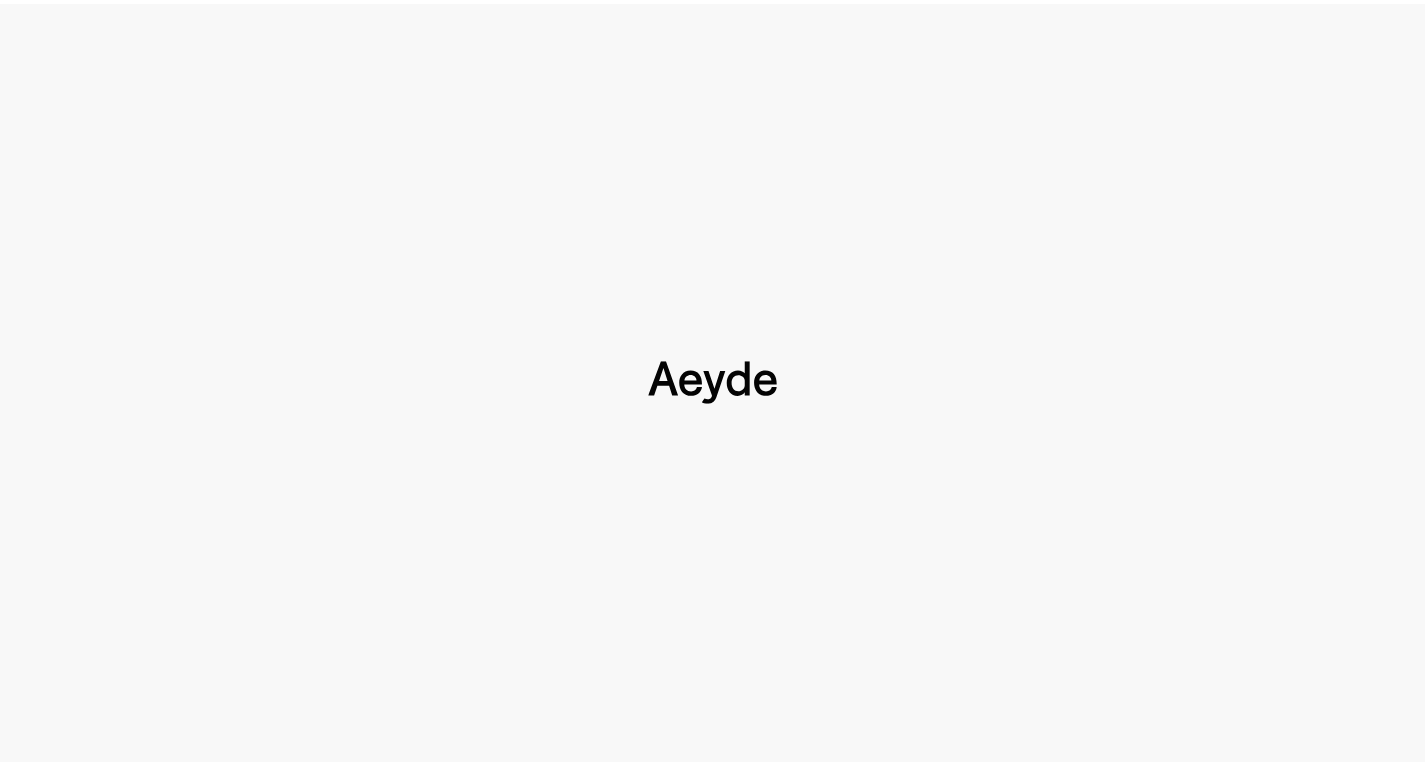 scroll, scrollTop: 0, scrollLeft: 0, axis: both 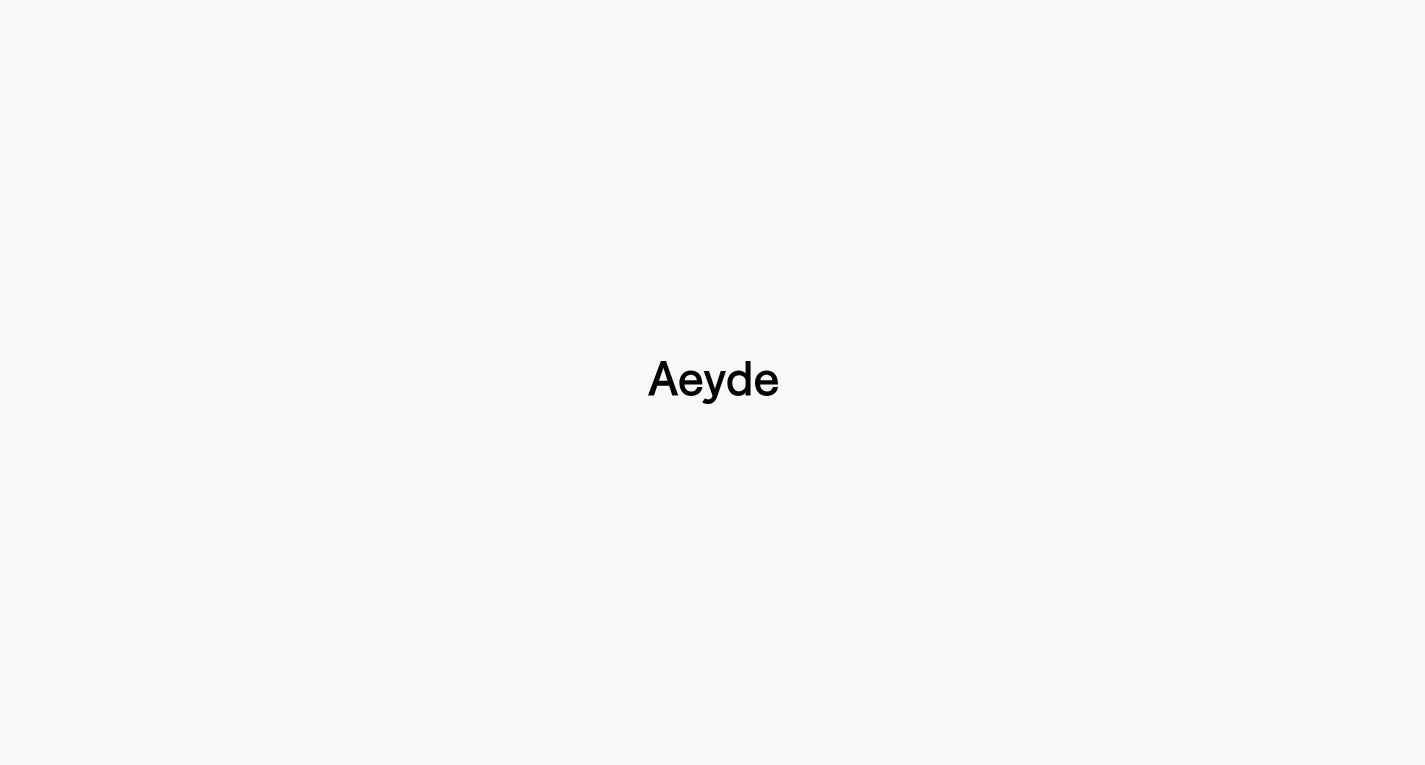 type 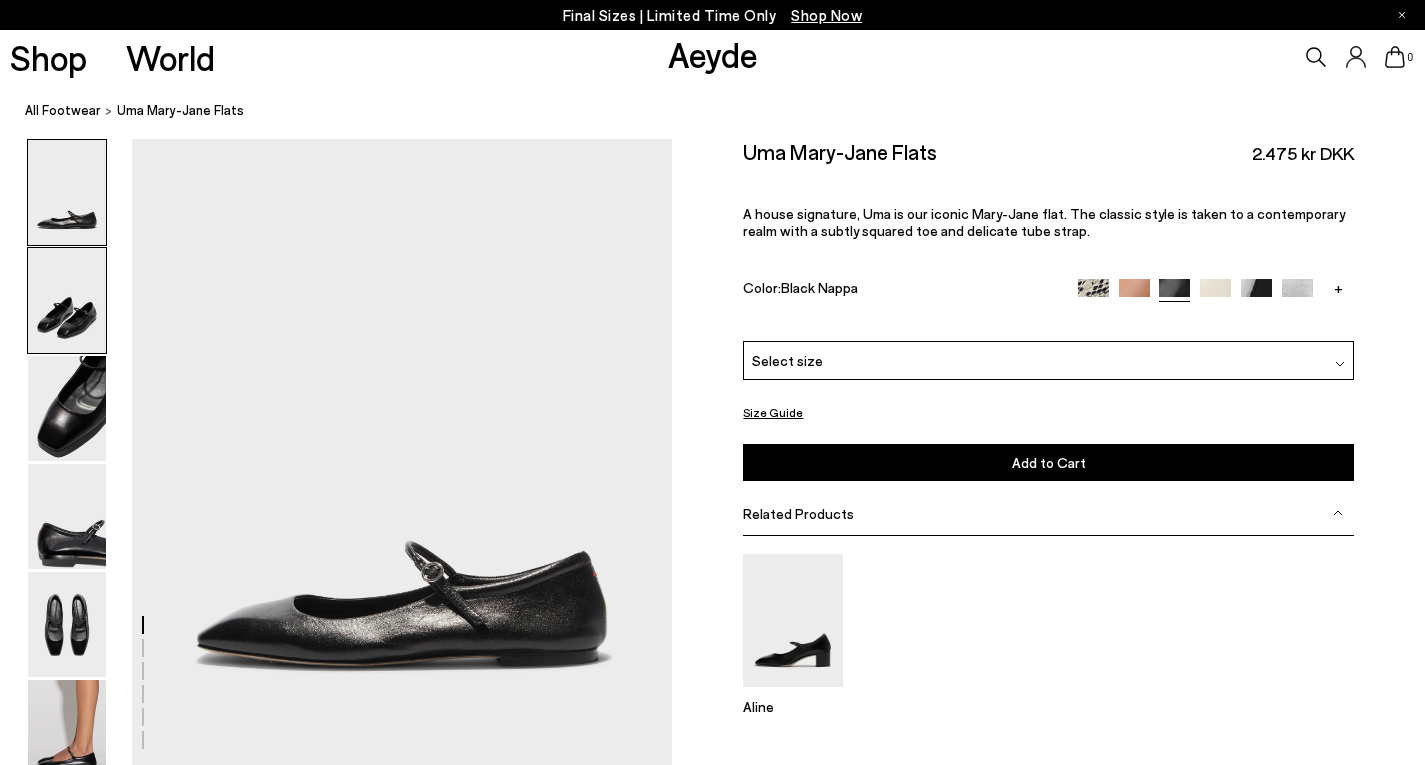 click at bounding box center [67, 300] 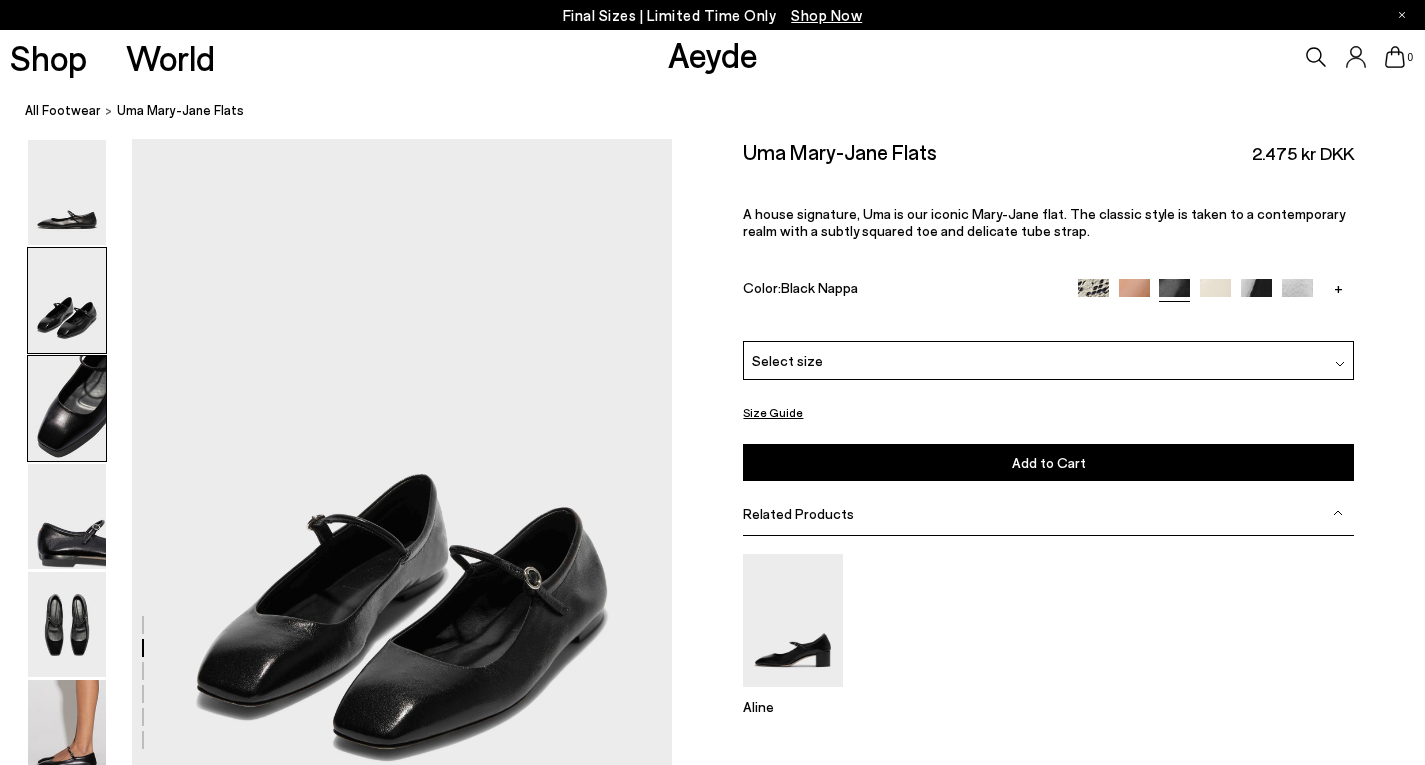 click at bounding box center (67, 408) 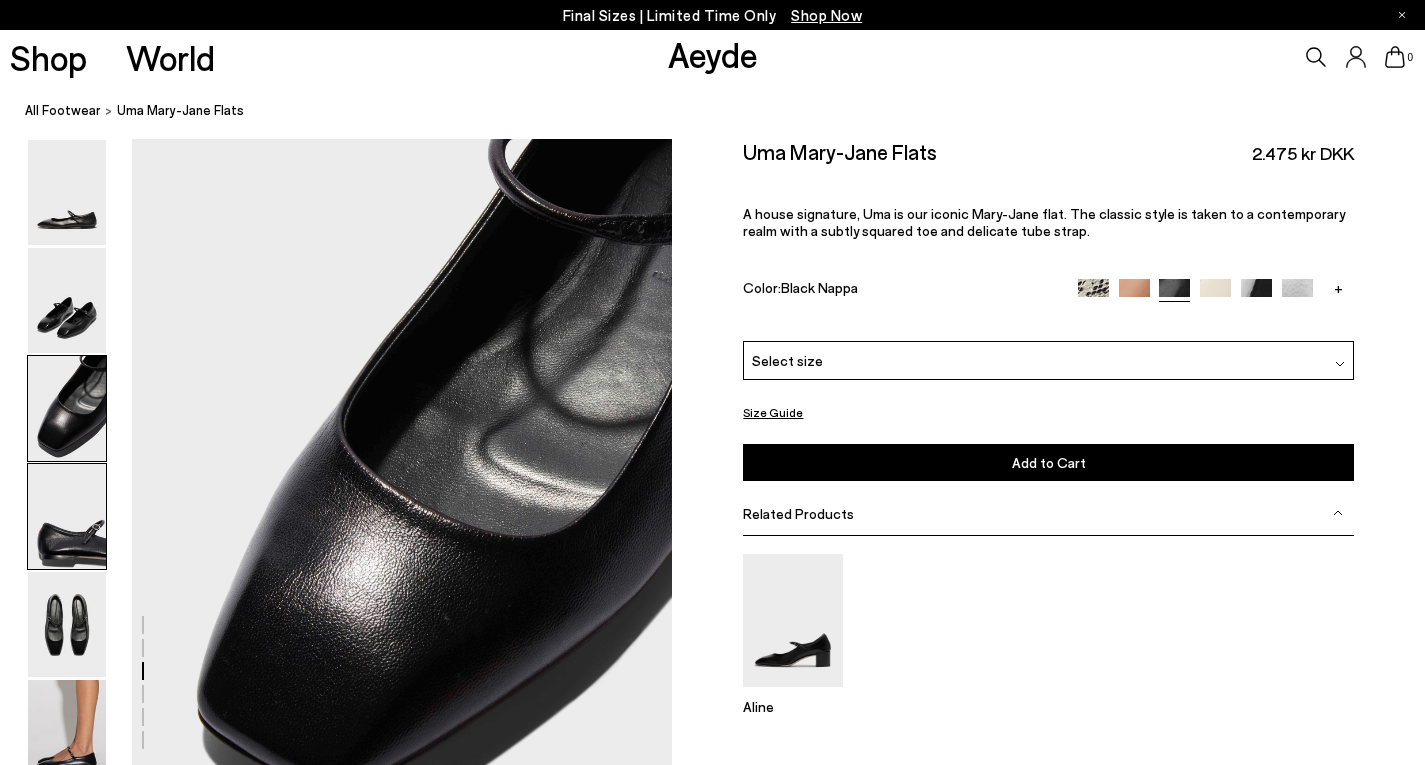 click at bounding box center [67, 516] 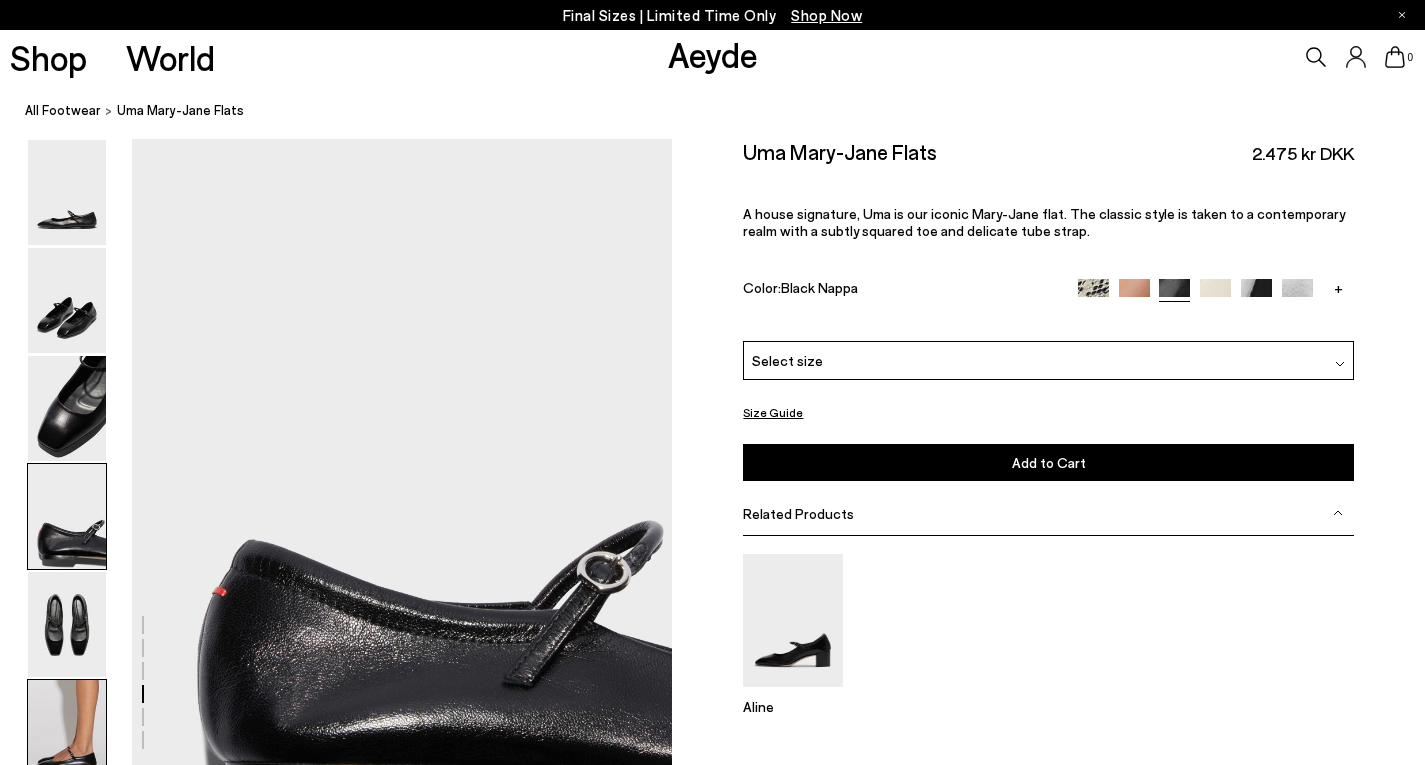 click at bounding box center (67, 732) 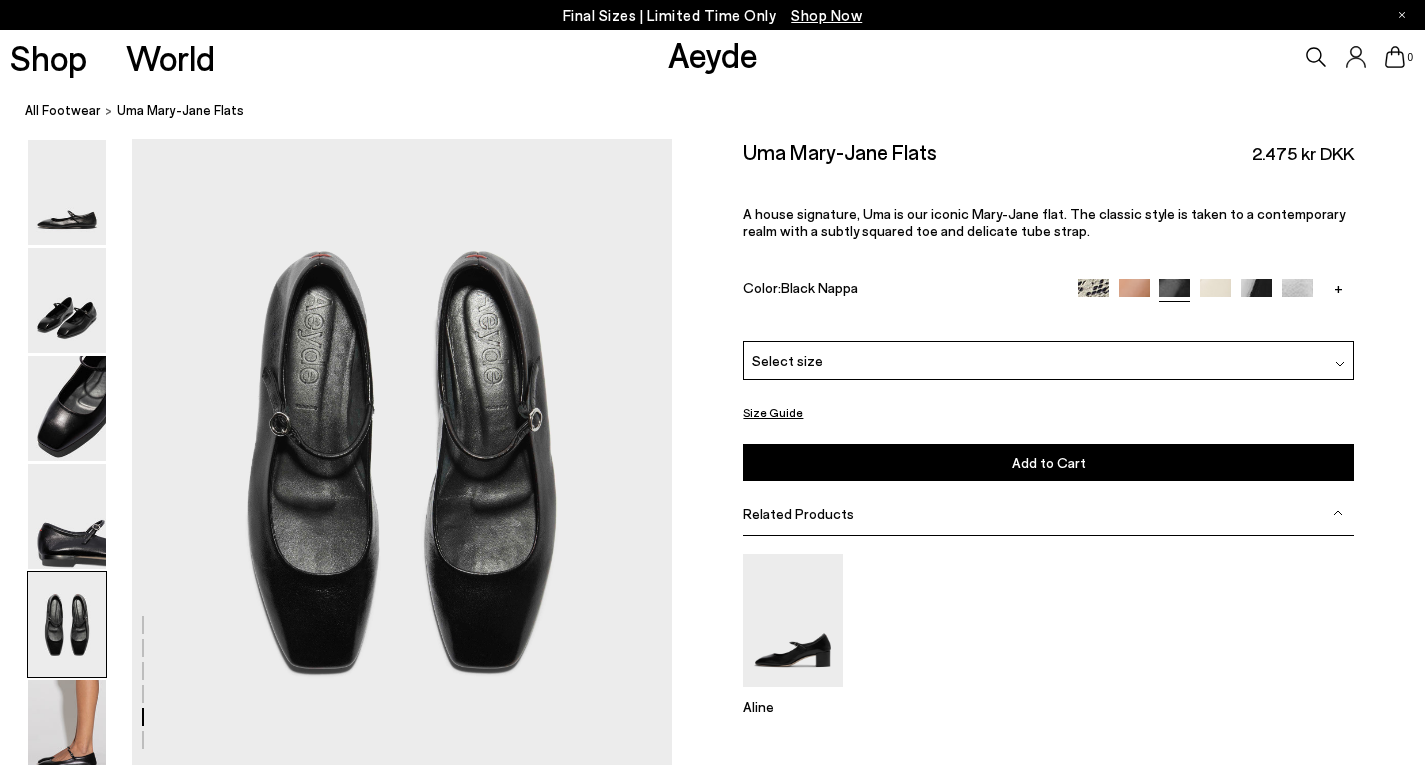scroll, scrollTop: 2794, scrollLeft: 0, axis: vertical 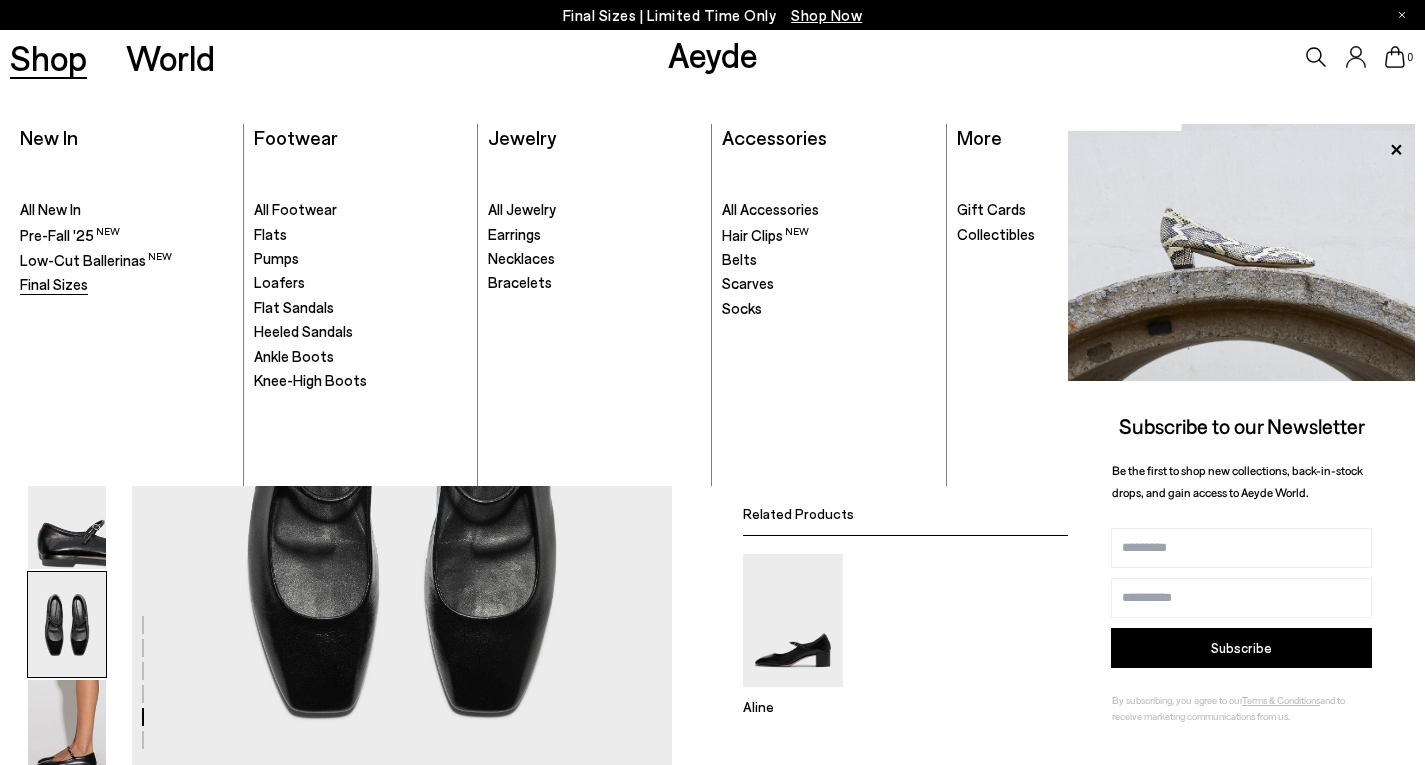 click on "Final Sizes" at bounding box center (54, 284) 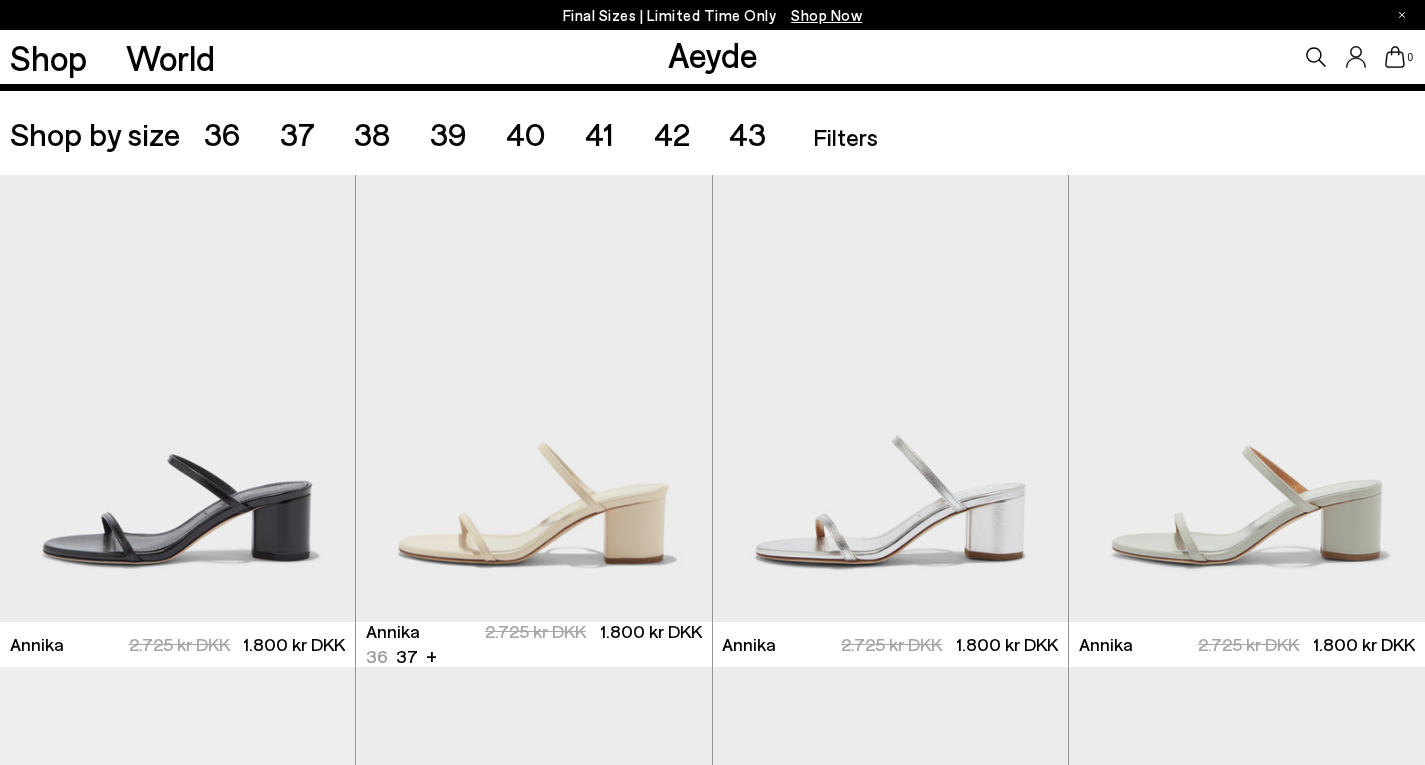 scroll, scrollTop: 392, scrollLeft: 0, axis: vertical 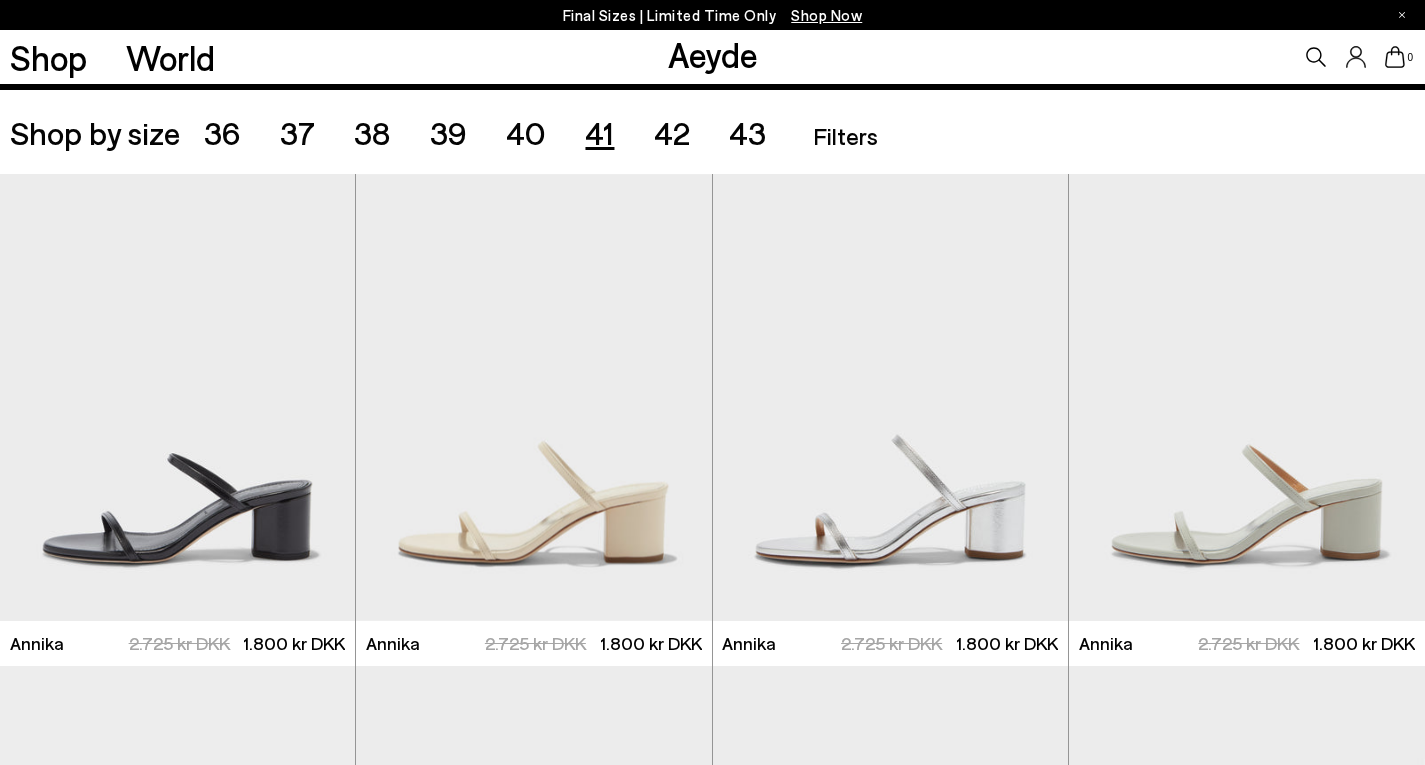 click on "41" at bounding box center (599, 132) 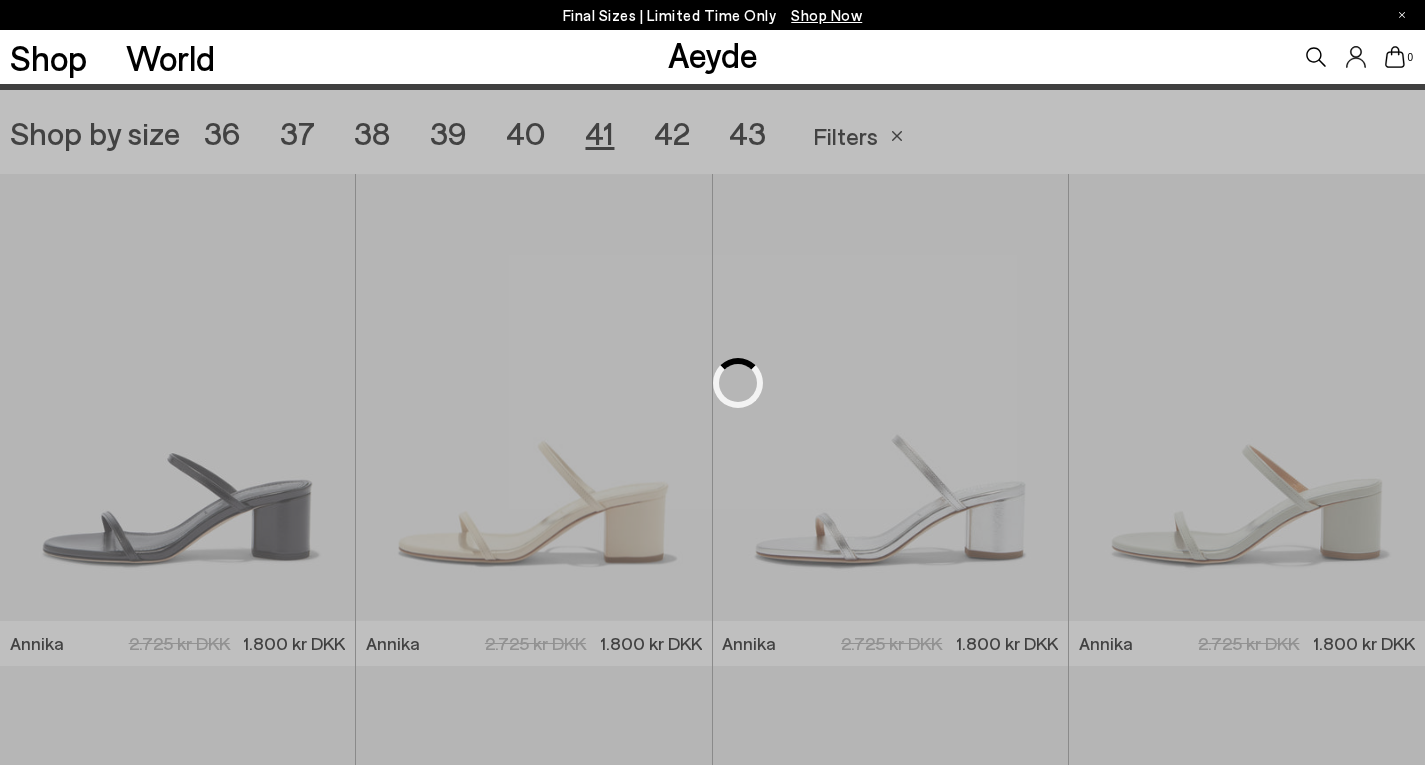 scroll, scrollTop: 397, scrollLeft: 0, axis: vertical 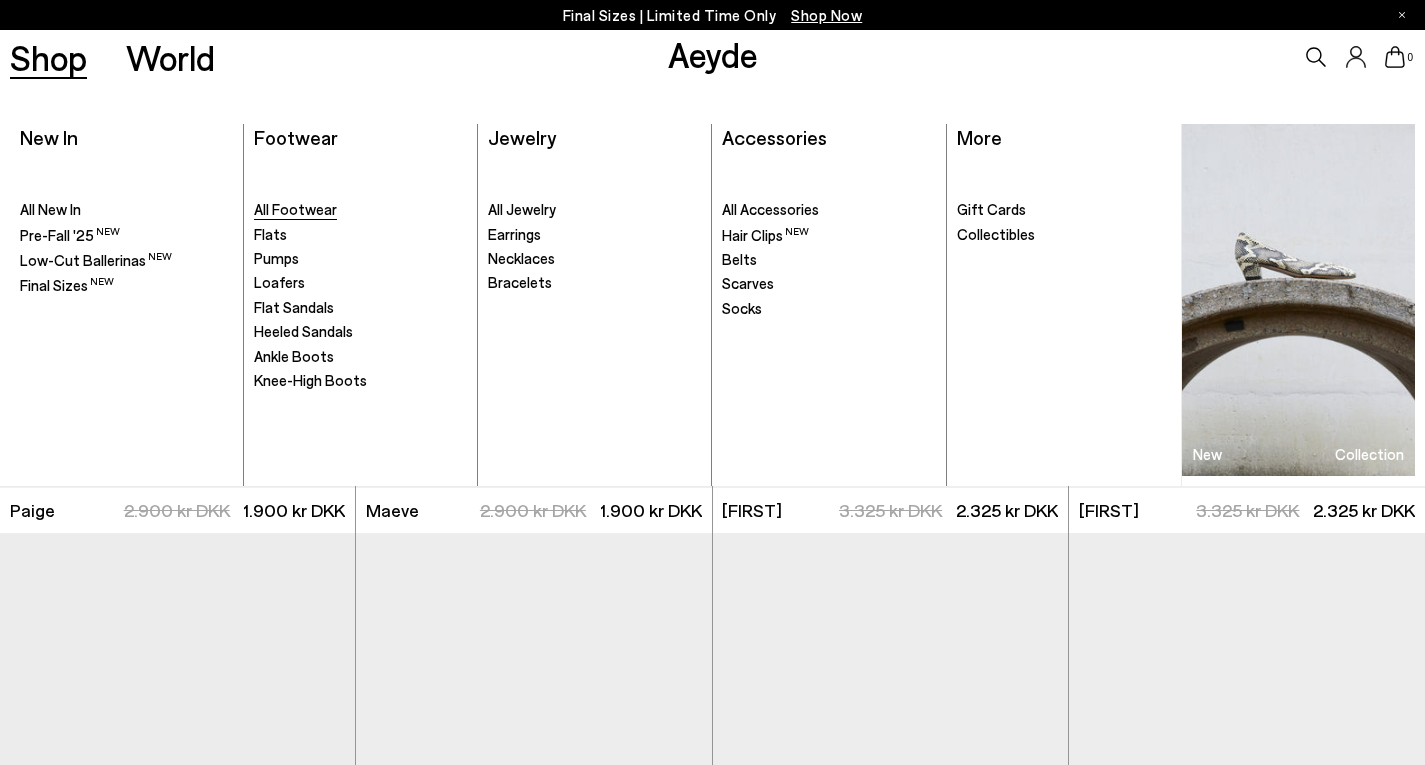click on "All Footwear" at bounding box center [295, 209] 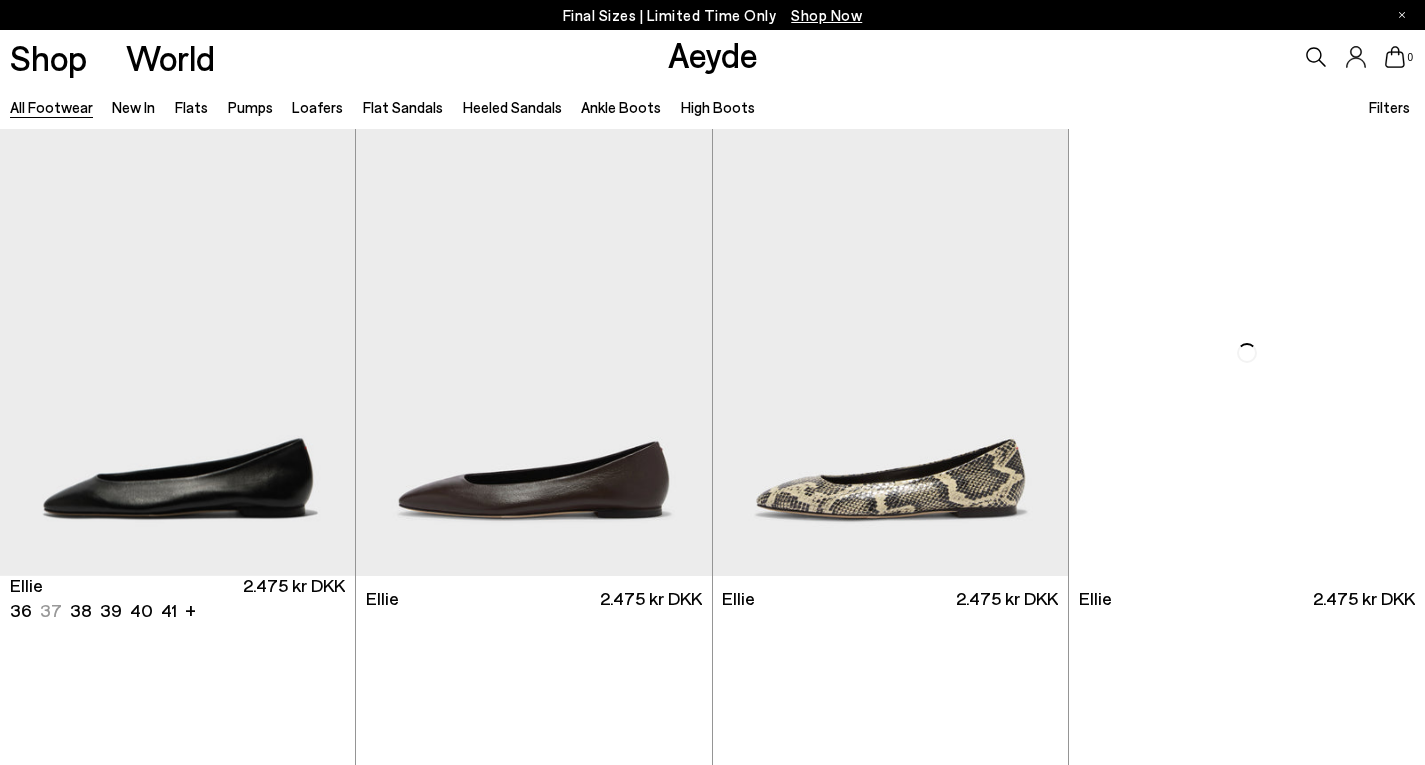 scroll, scrollTop: 33, scrollLeft: 0, axis: vertical 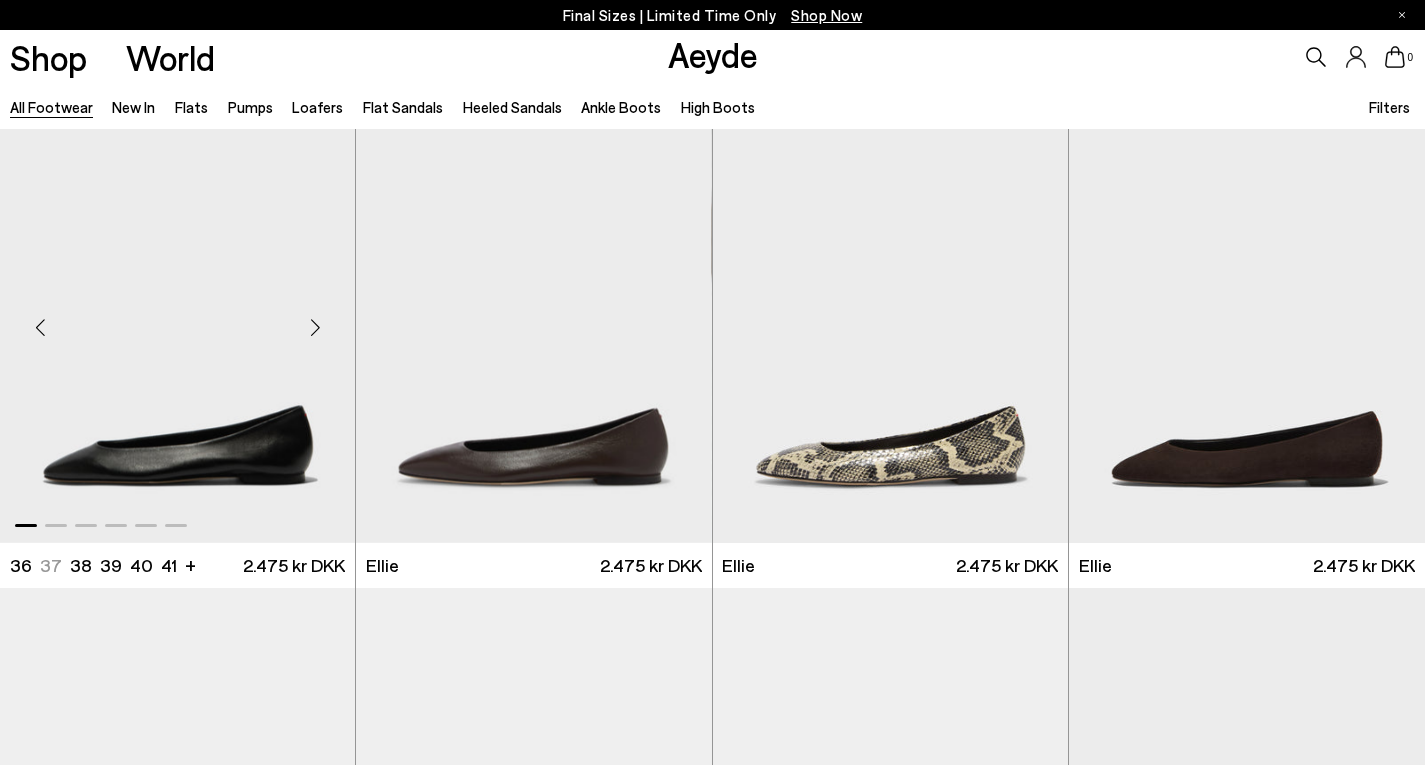 click at bounding box center (315, 328) 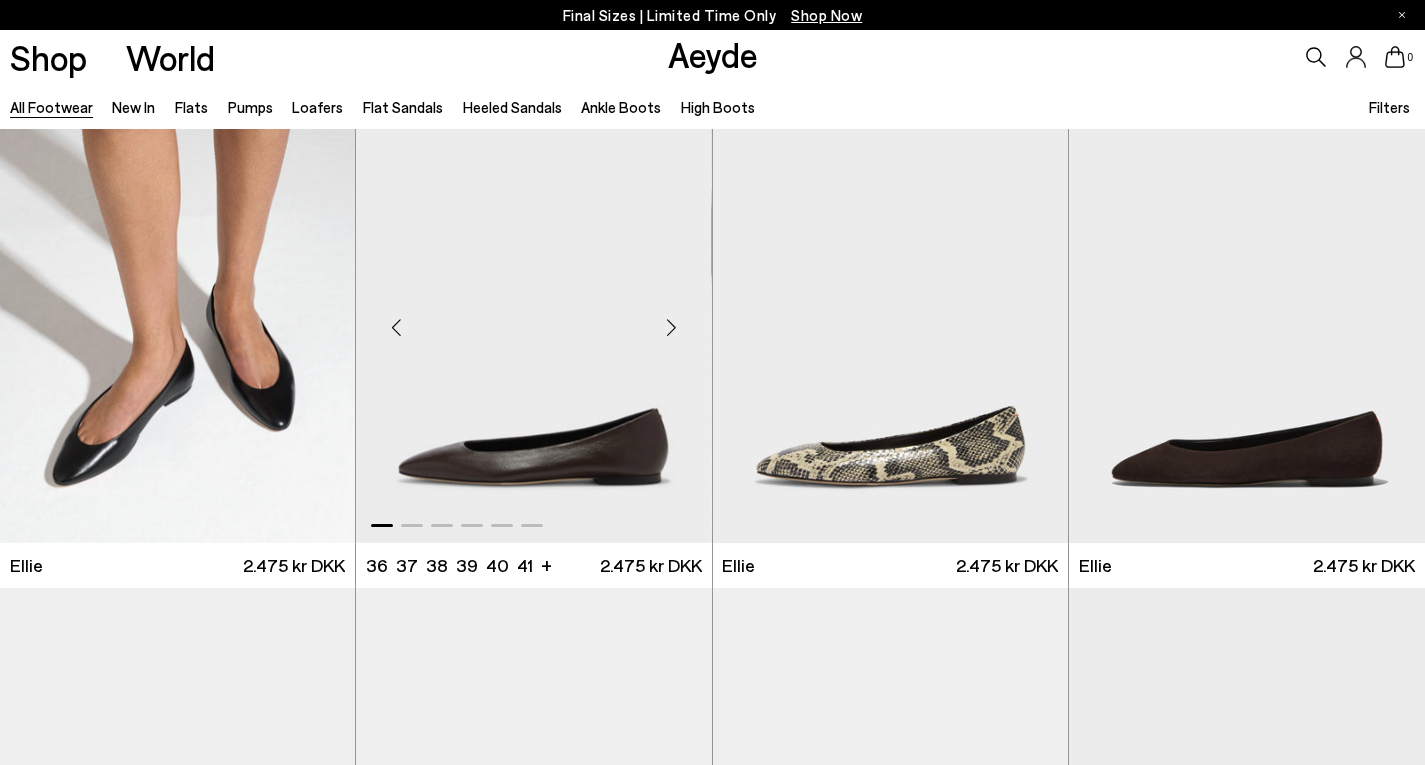 scroll, scrollTop: 88, scrollLeft: 0, axis: vertical 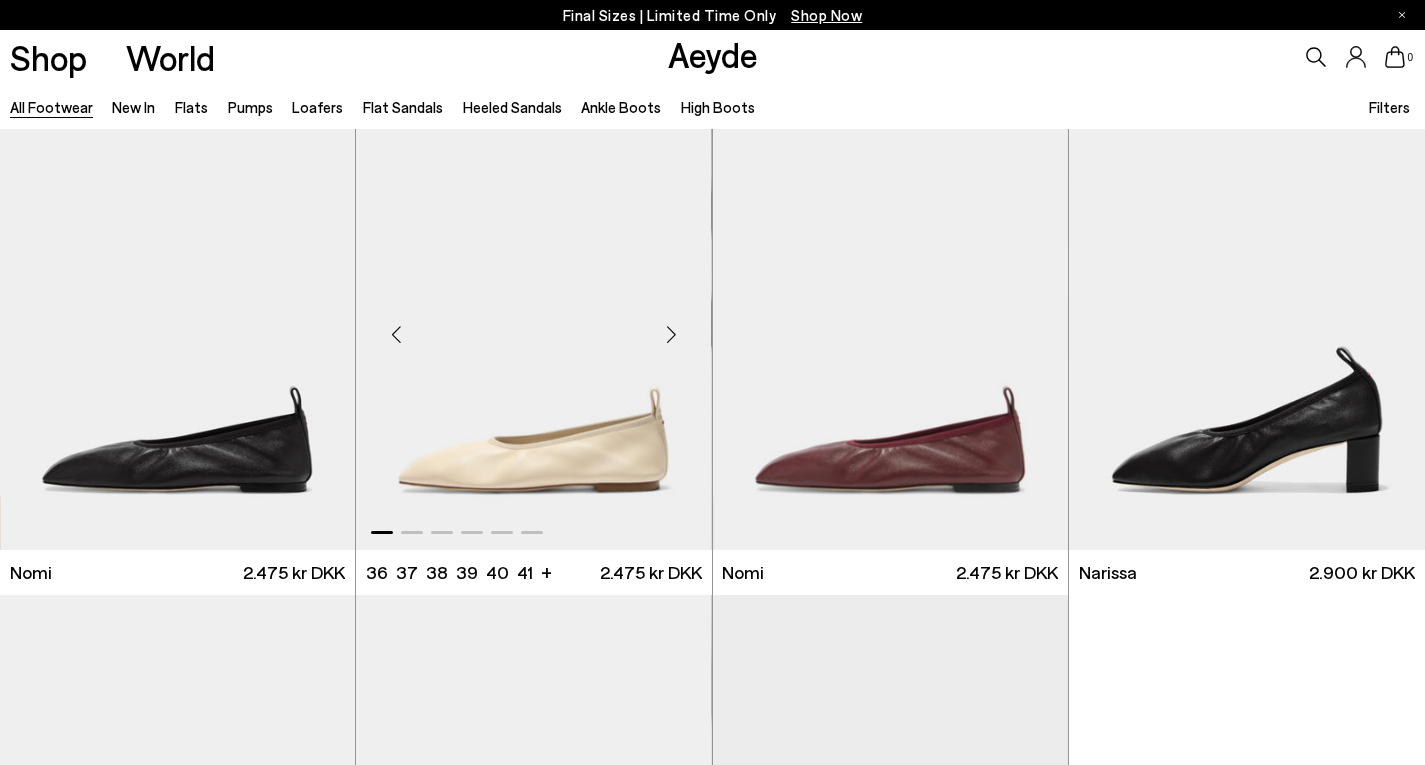 click at bounding box center (672, 335) 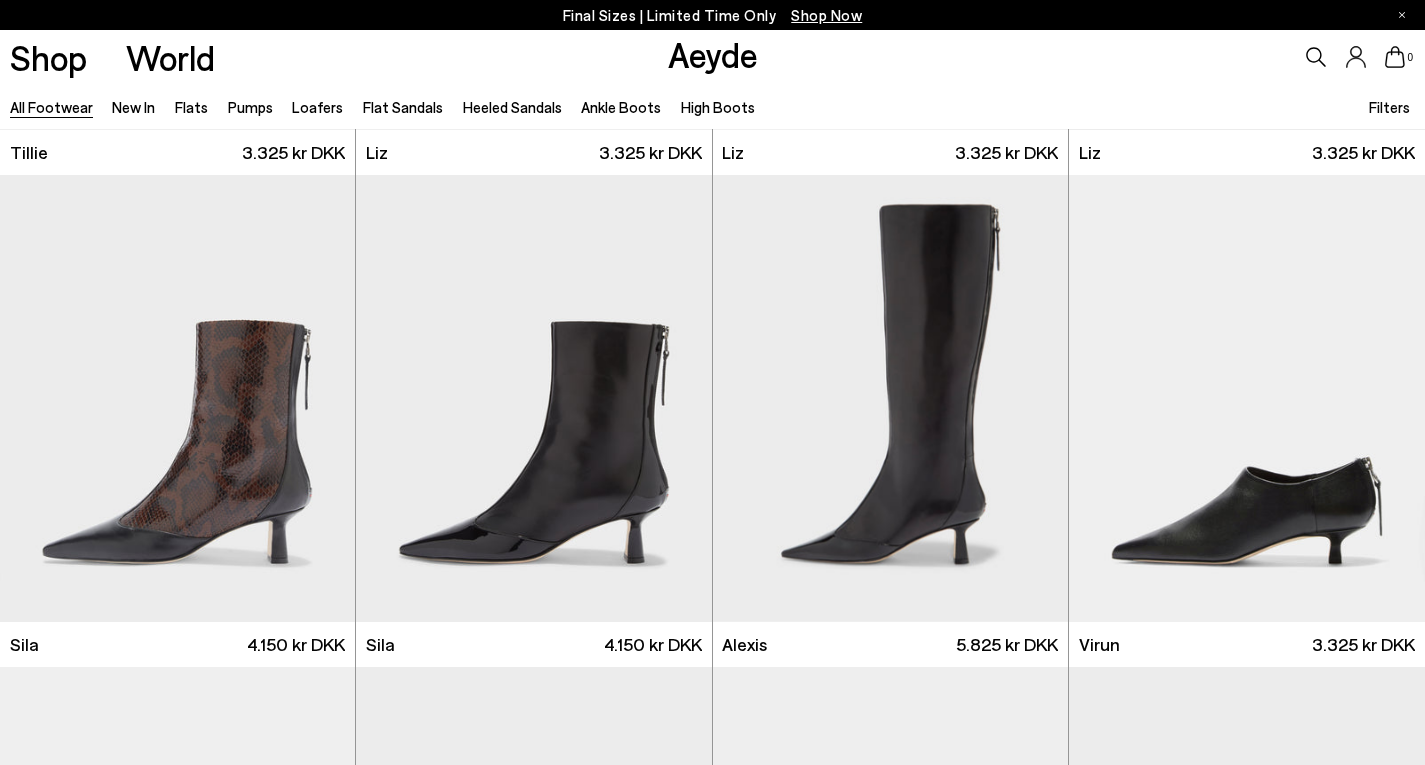 scroll, scrollTop: 3414, scrollLeft: 0, axis: vertical 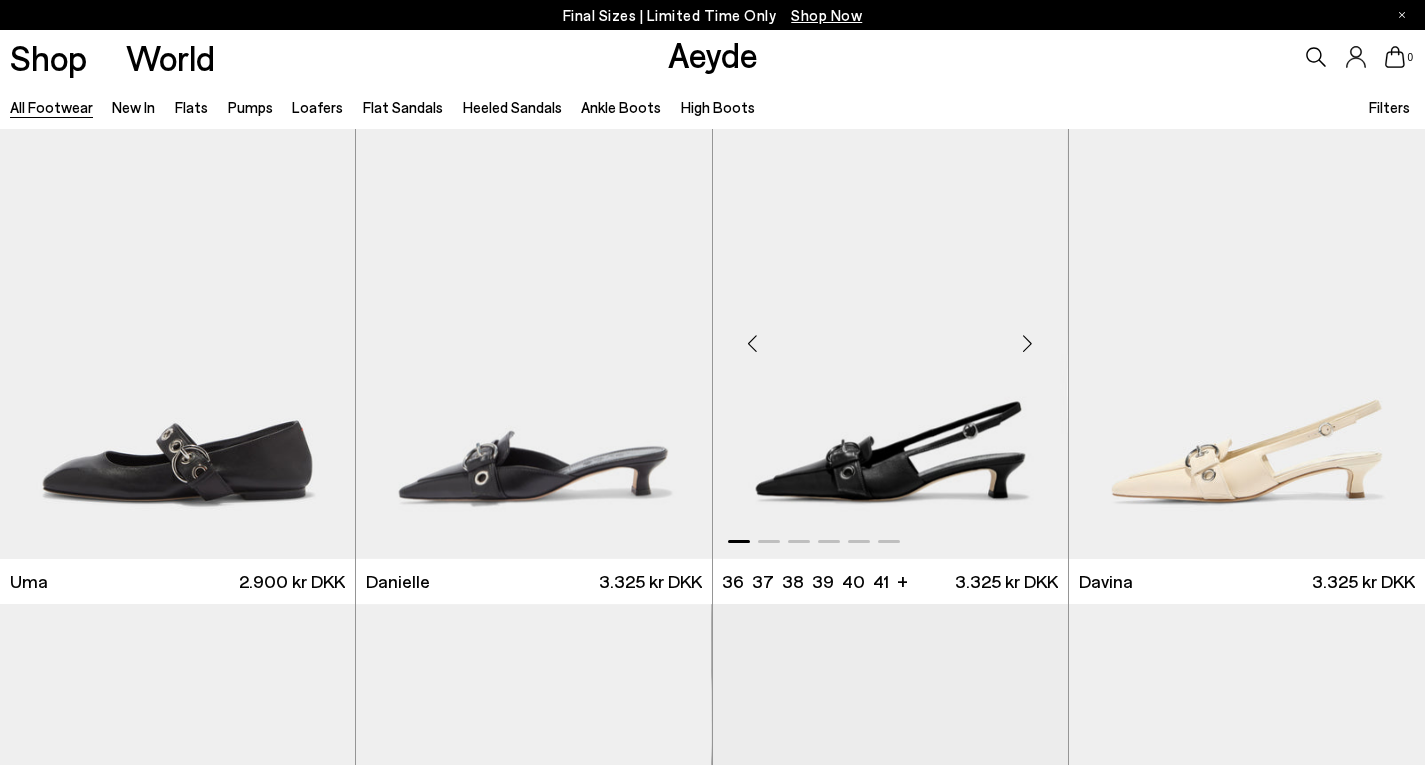 click at bounding box center [1028, 344] 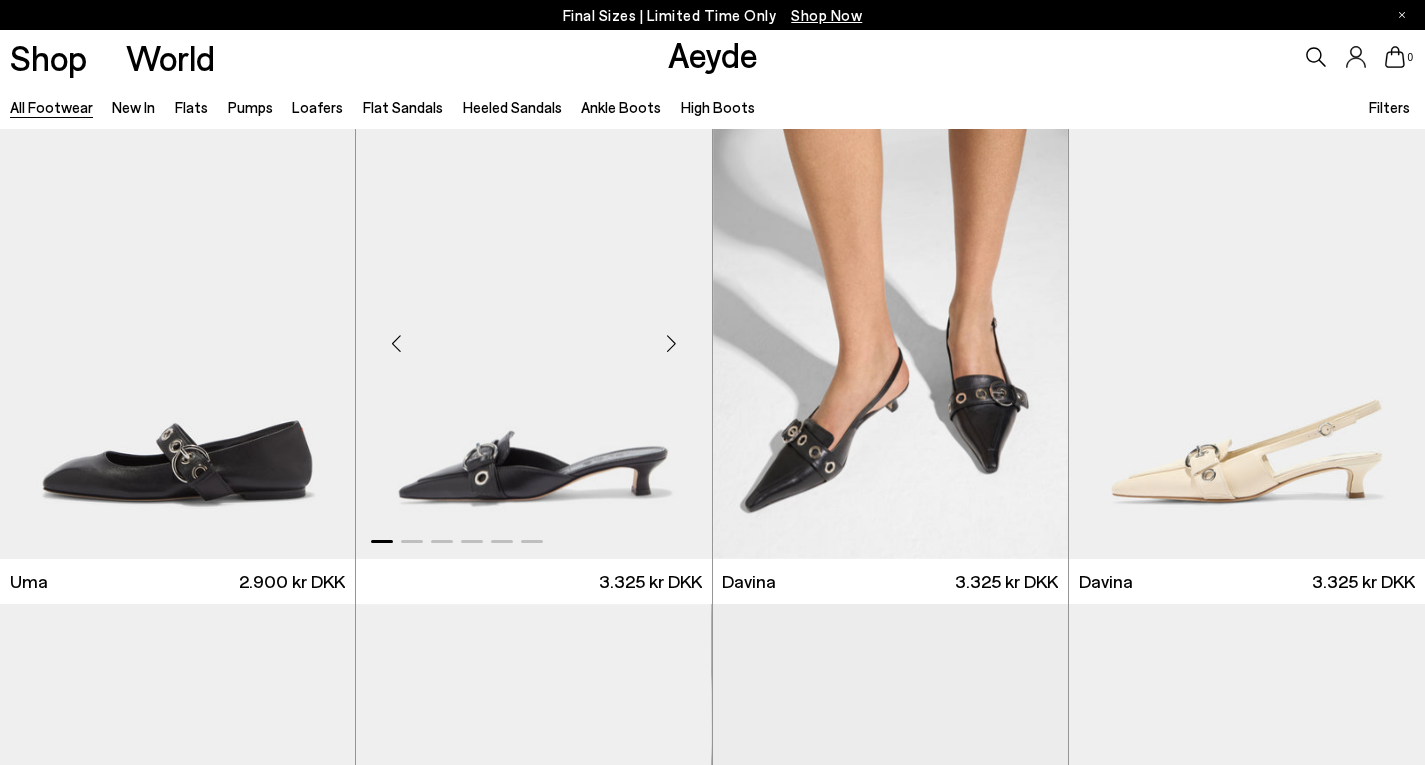 scroll, scrollTop: 8891, scrollLeft: 0, axis: vertical 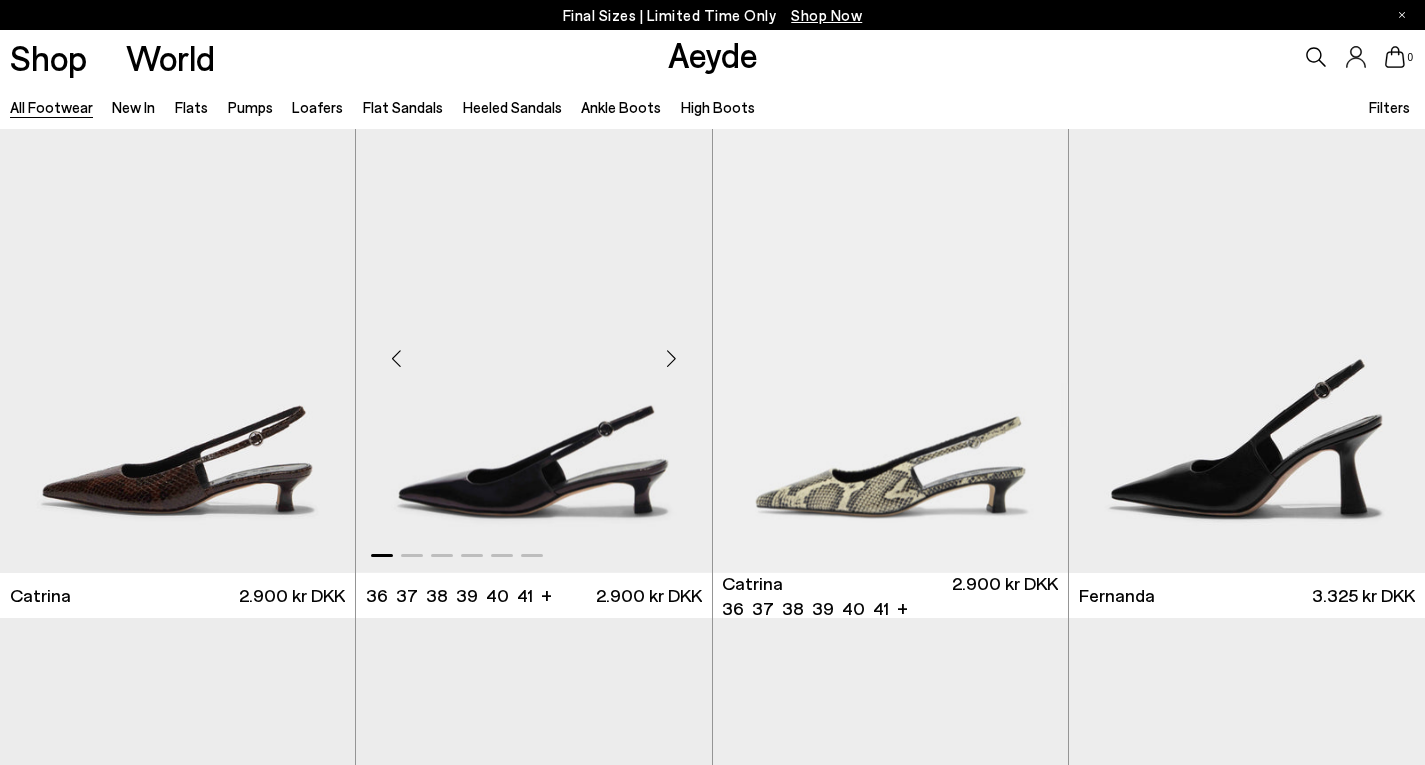 click at bounding box center [672, 358] 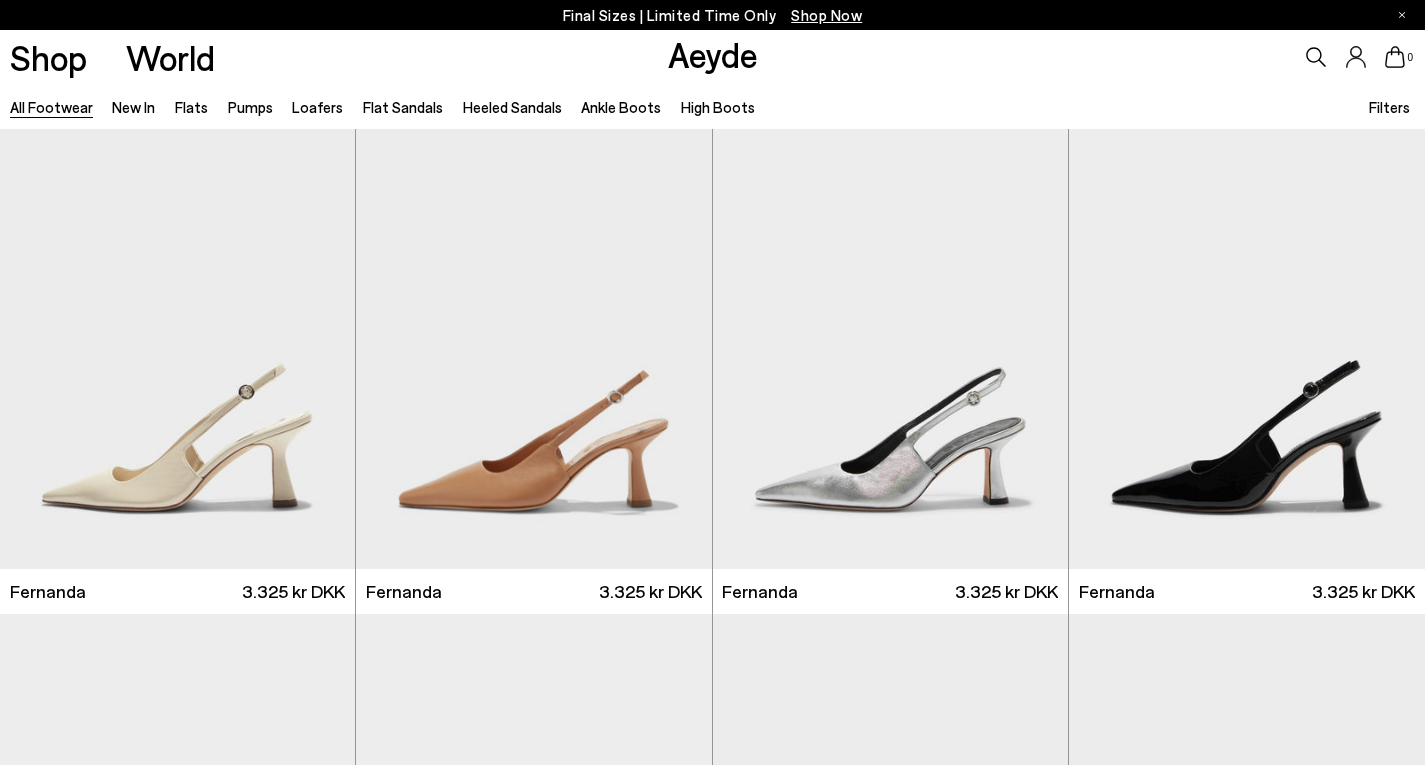 scroll, scrollTop: 11467, scrollLeft: 0, axis: vertical 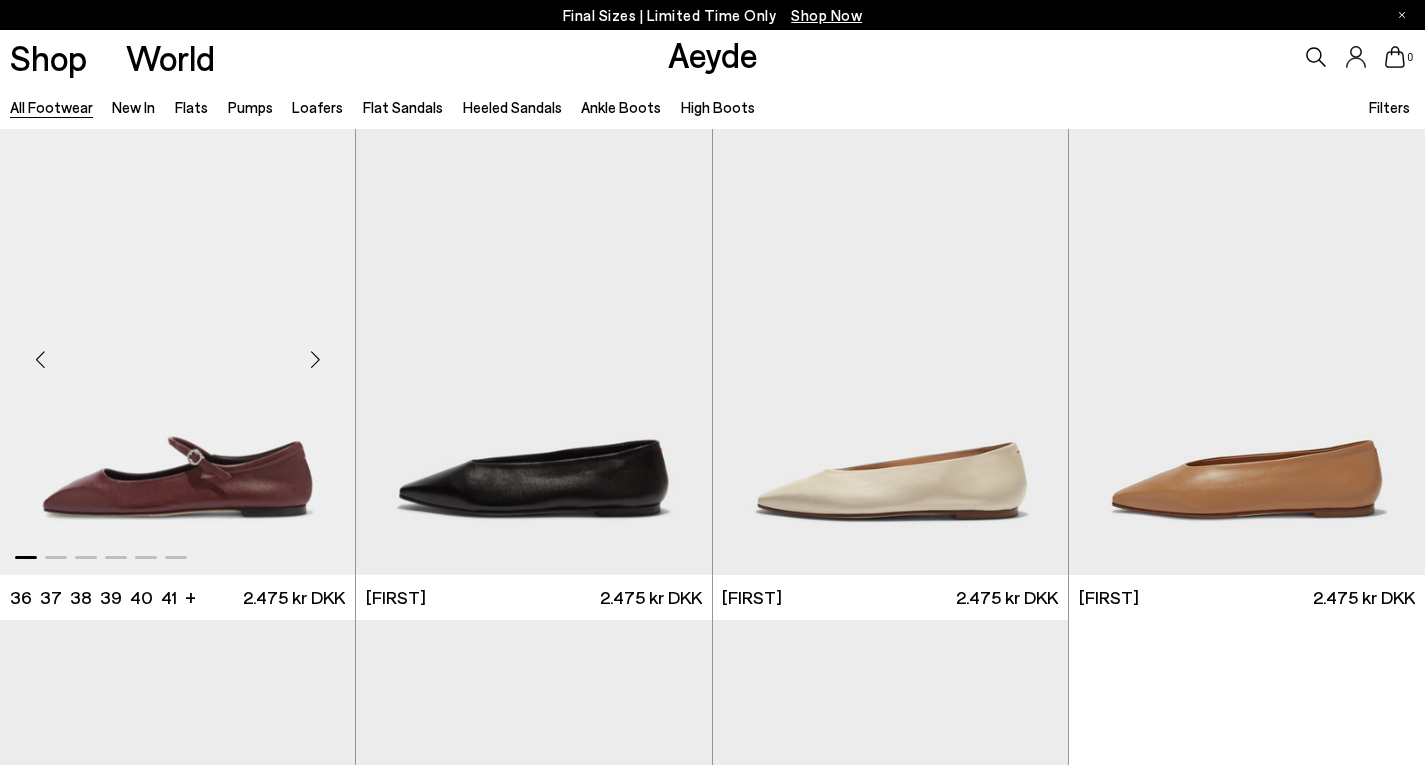 click at bounding box center (315, 360) 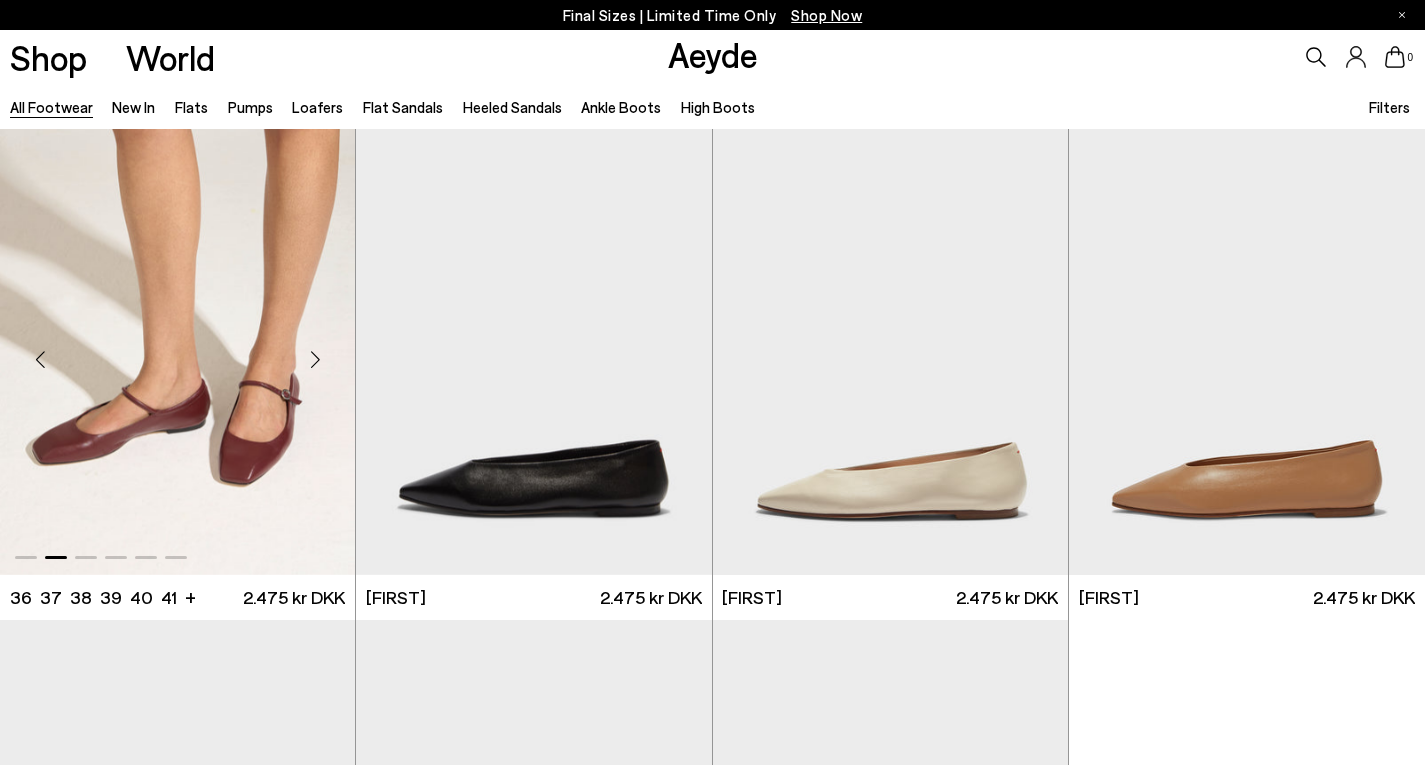 click at bounding box center (315, 360) 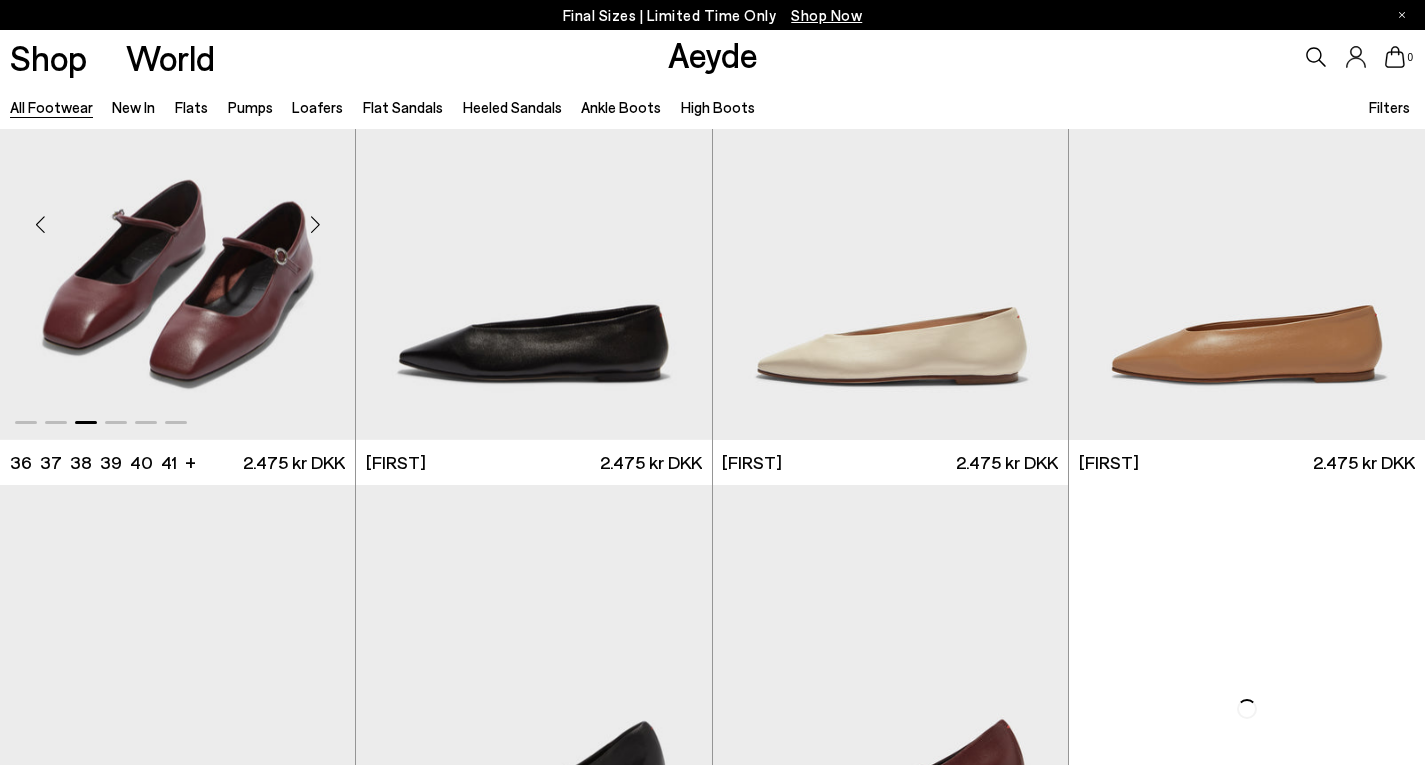 scroll, scrollTop: 12434, scrollLeft: 0, axis: vertical 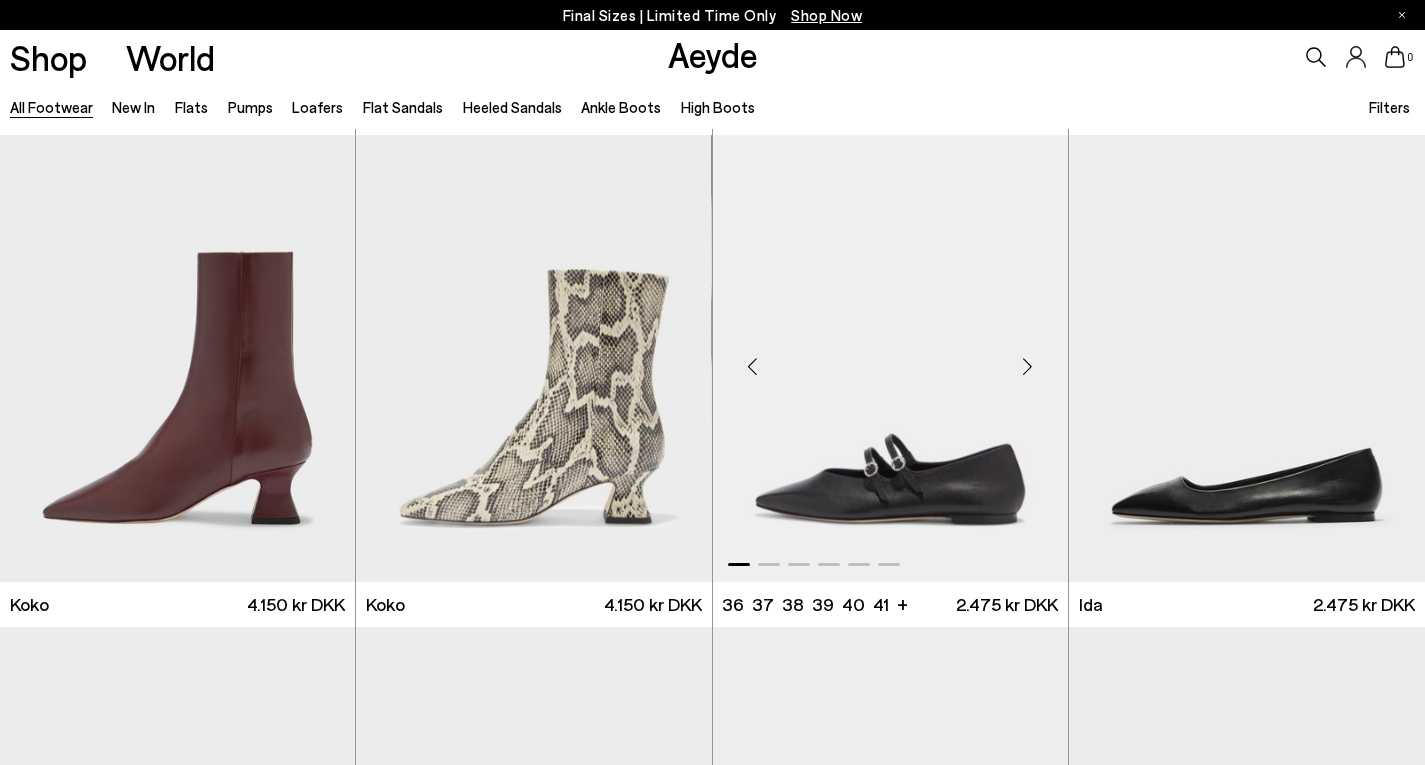 click at bounding box center [1028, 366] 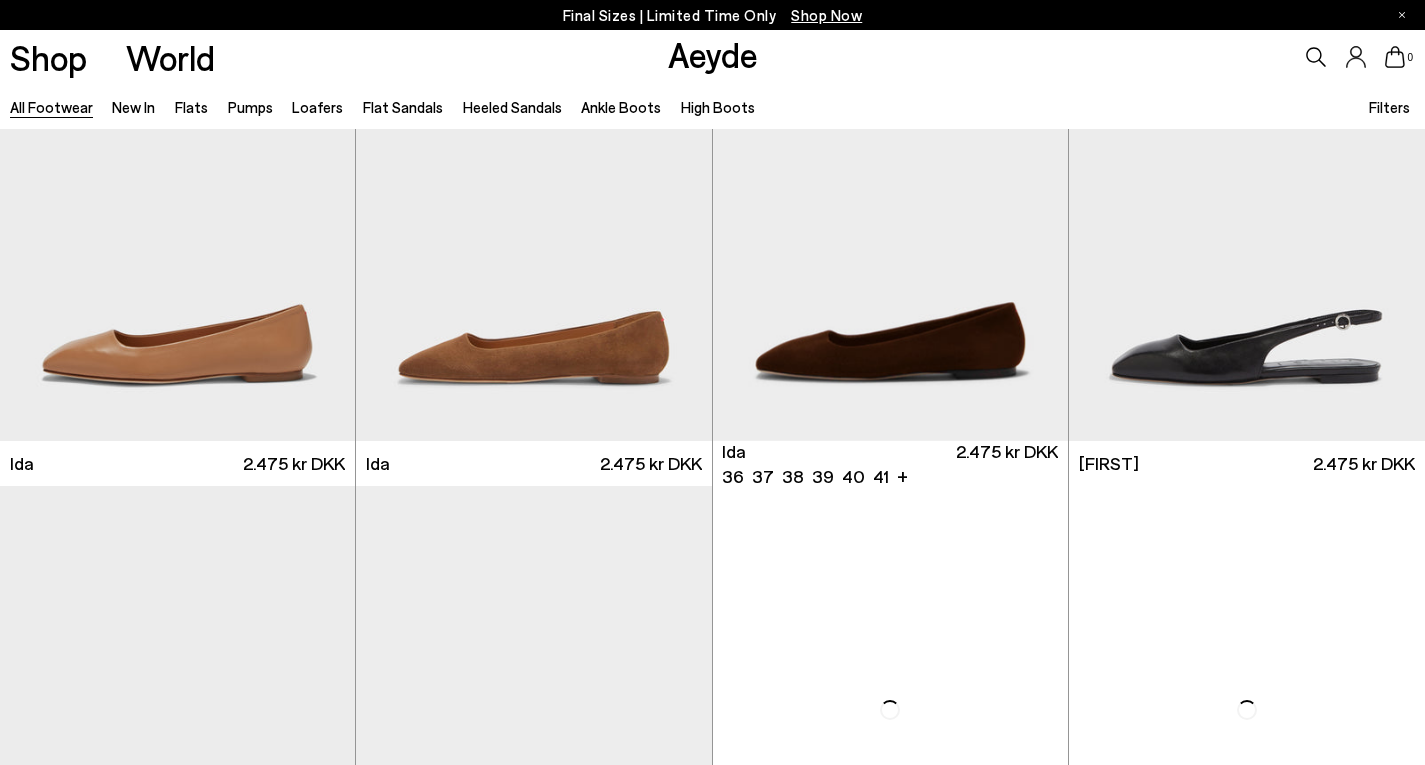 scroll, scrollTop: 13837, scrollLeft: 0, axis: vertical 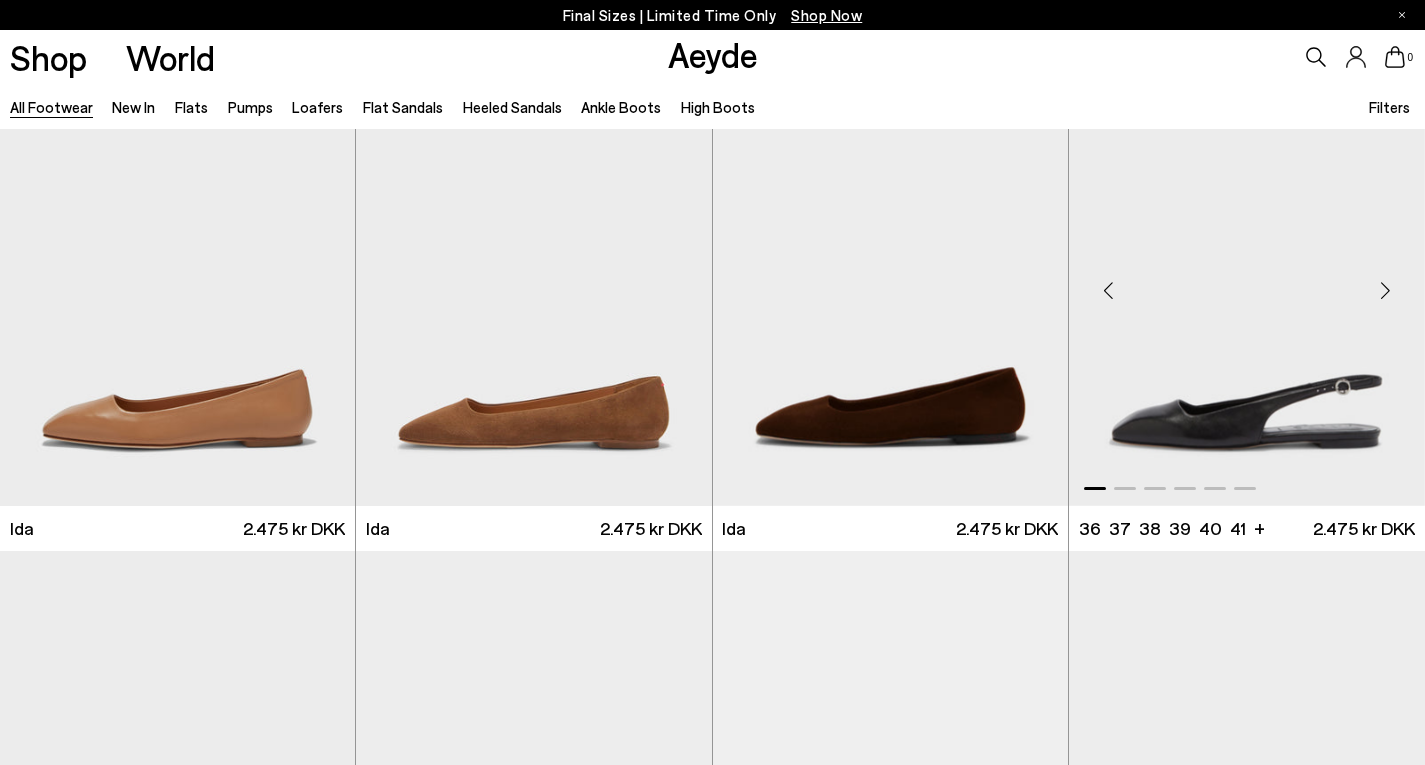 click at bounding box center (1385, 291) 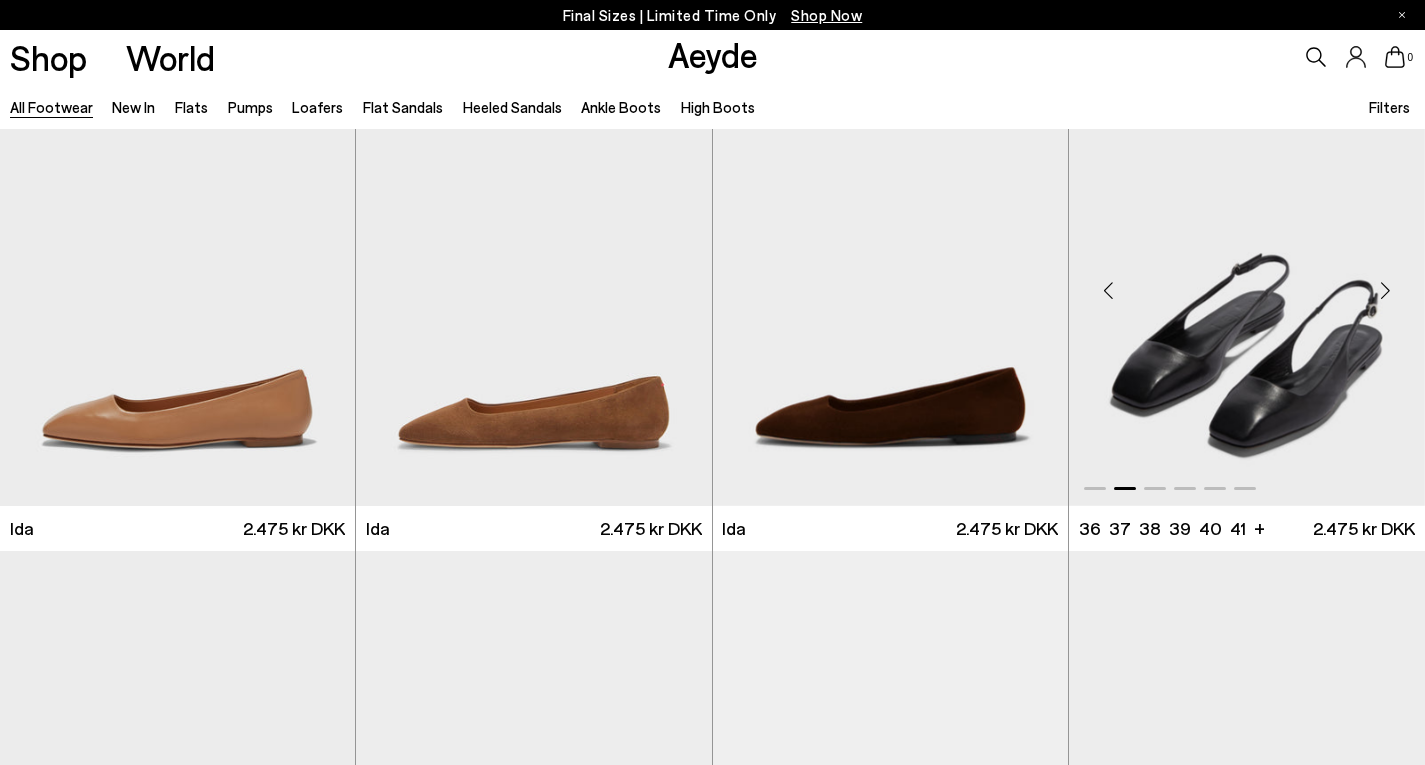 click at bounding box center (1385, 291) 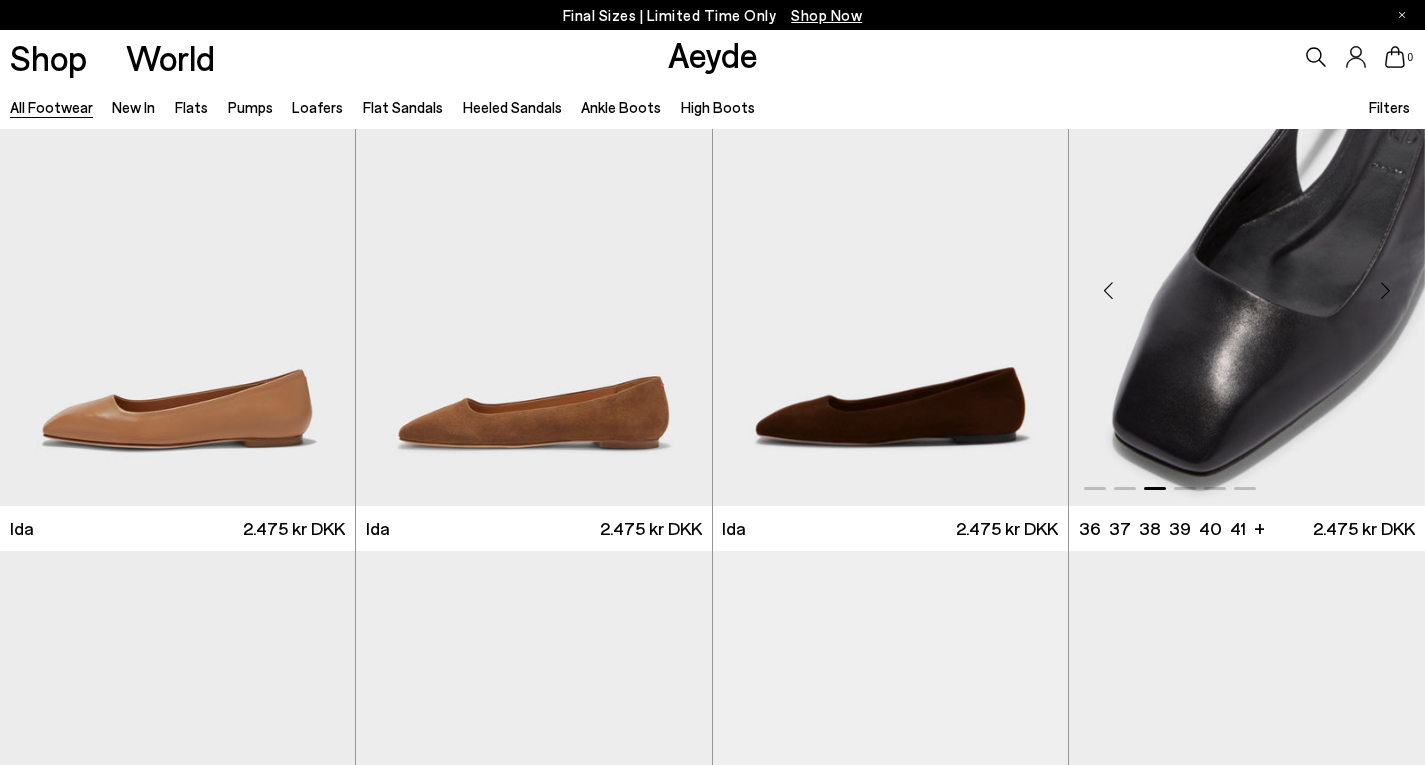 click at bounding box center (1385, 291) 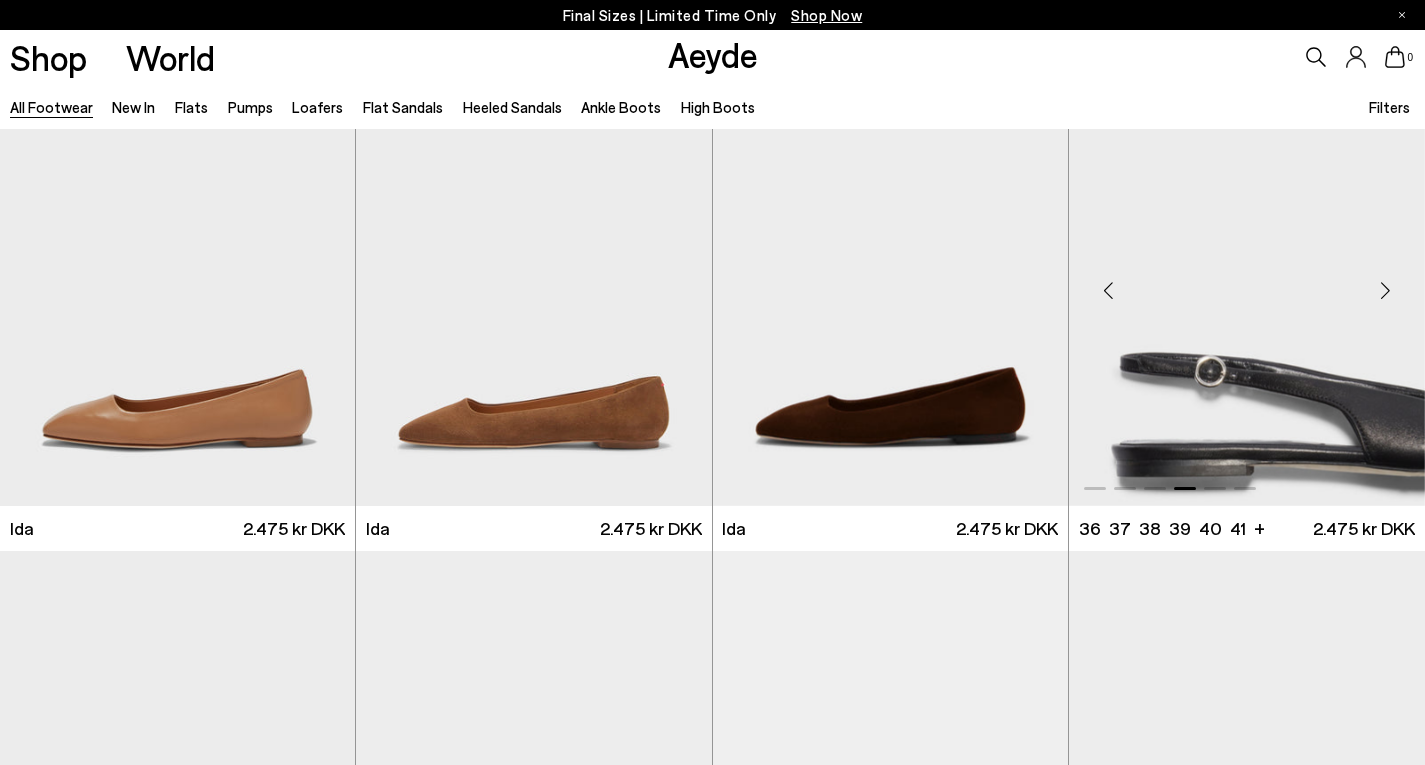 click at bounding box center [1385, 291] 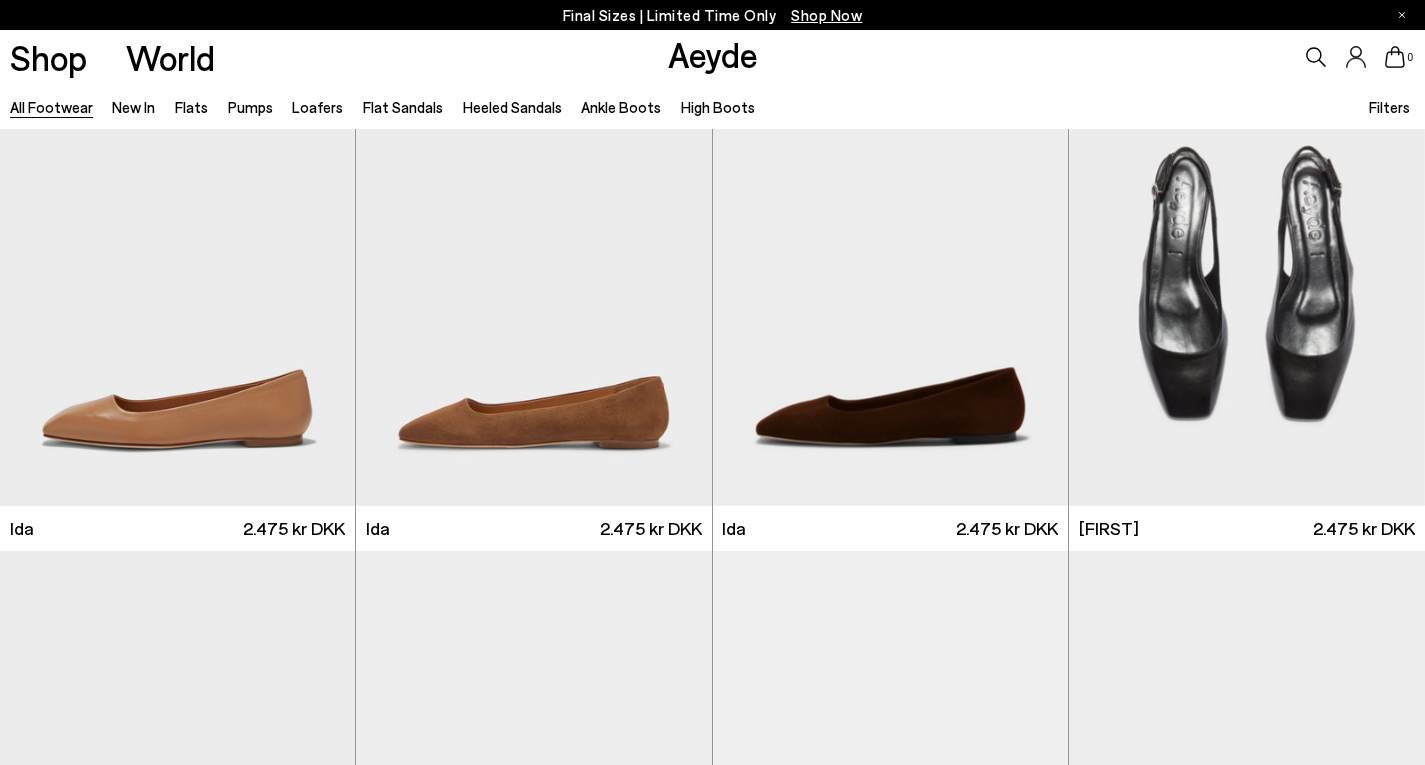 scroll, scrollTop: 14823, scrollLeft: 0, axis: vertical 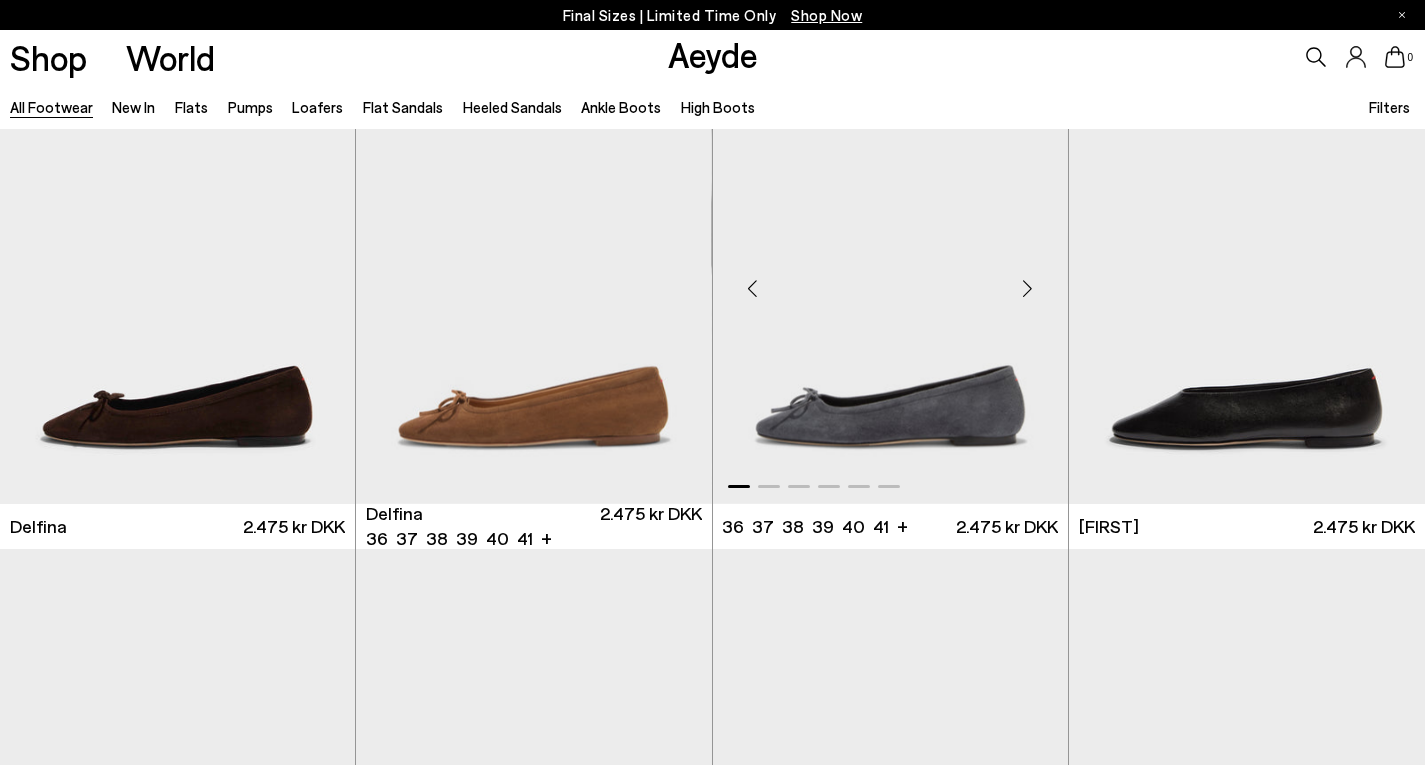 click at bounding box center [1028, 288] 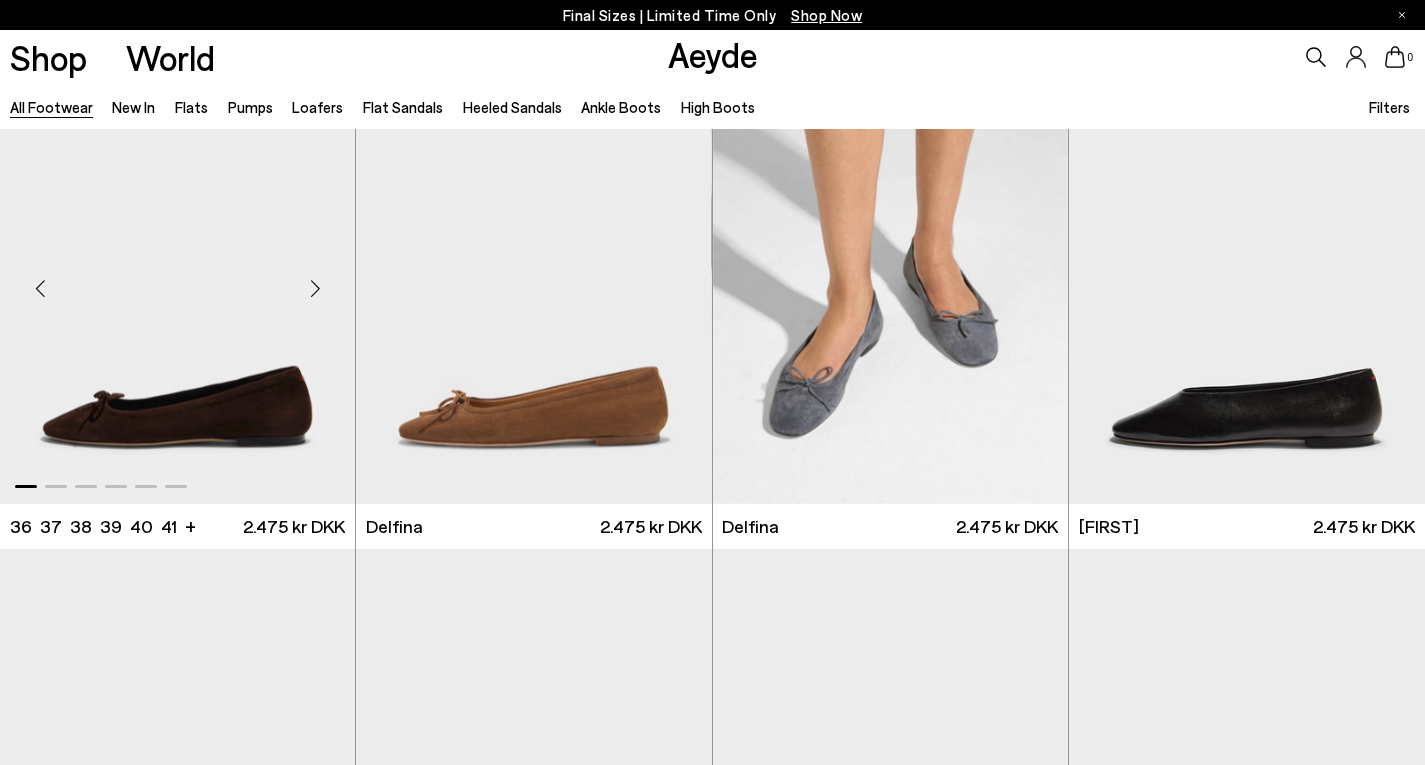 click at bounding box center (315, 288) 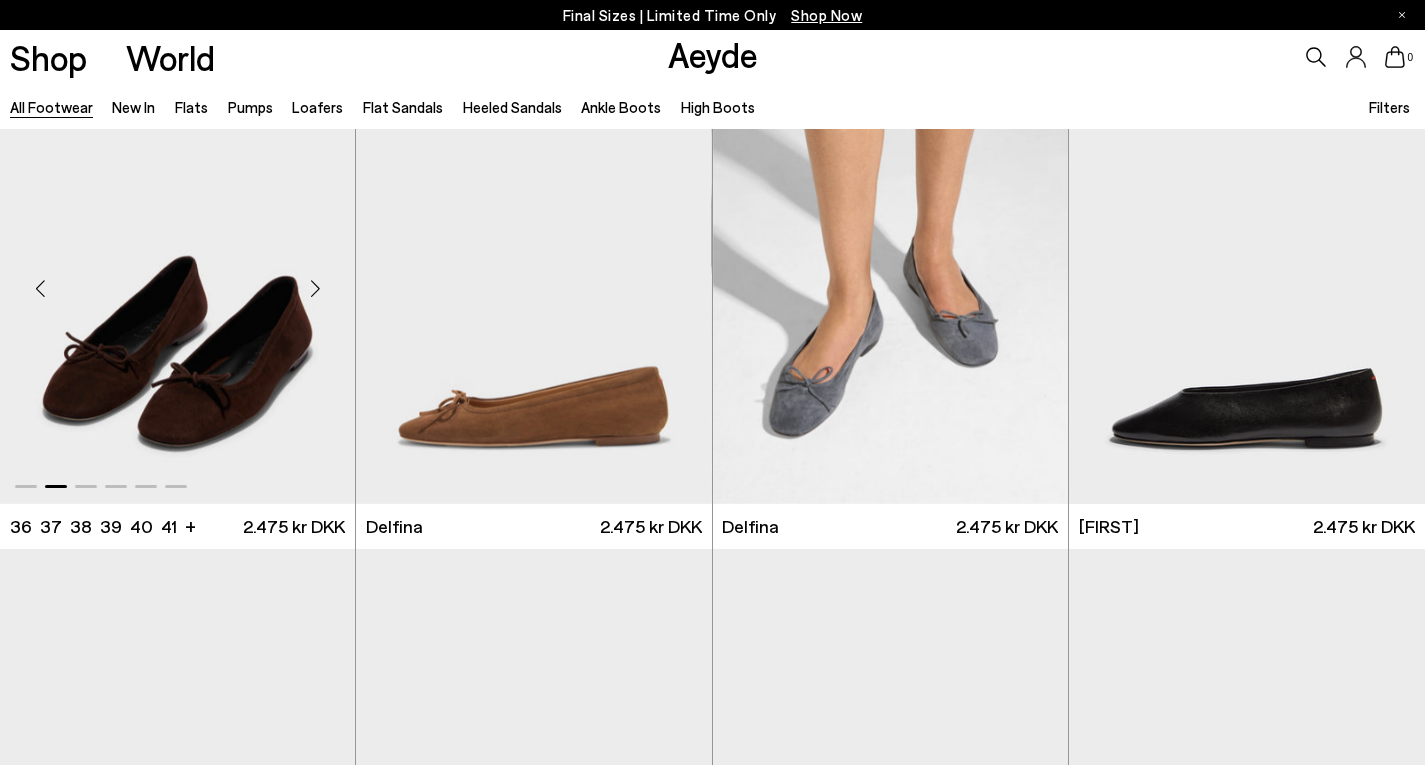click at bounding box center [315, 288] 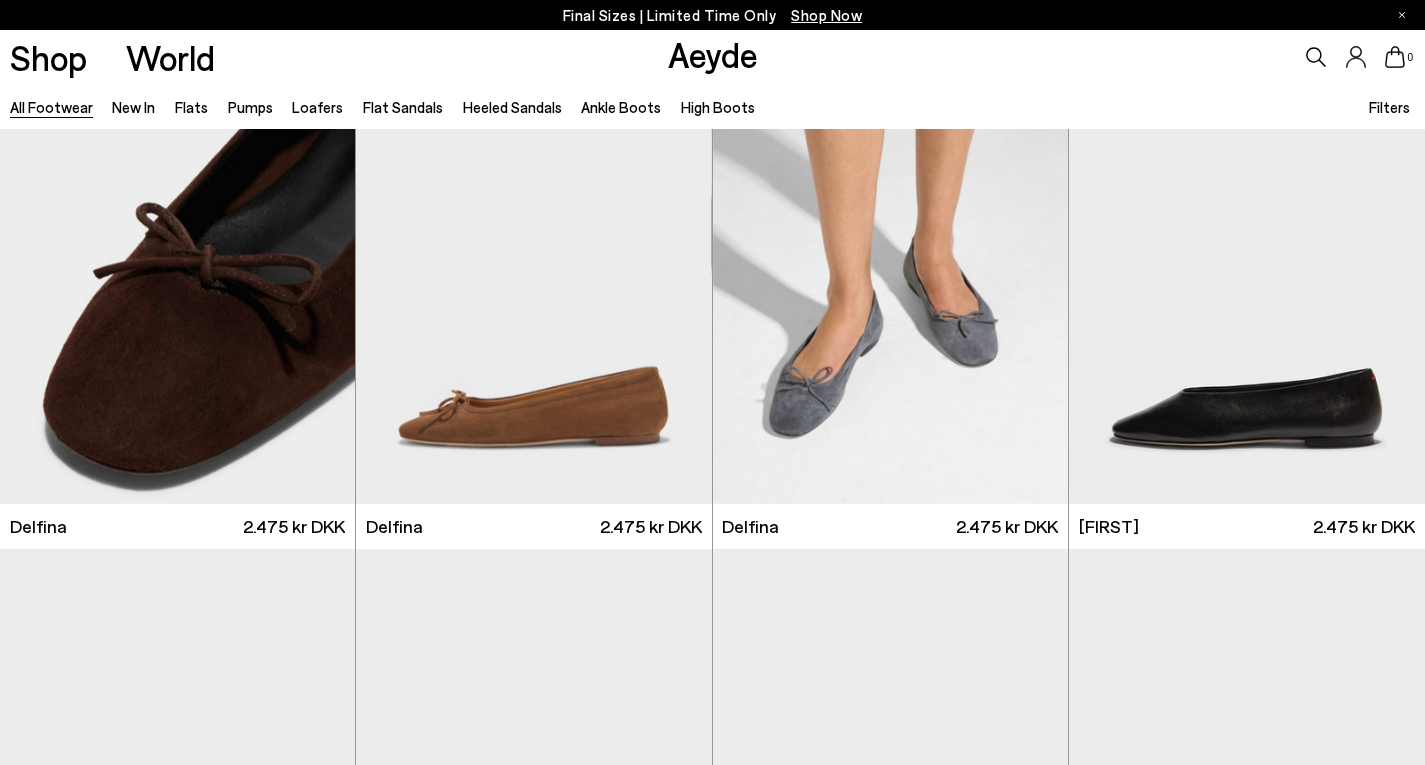 scroll, scrollTop: 15307, scrollLeft: 0, axis: vertical 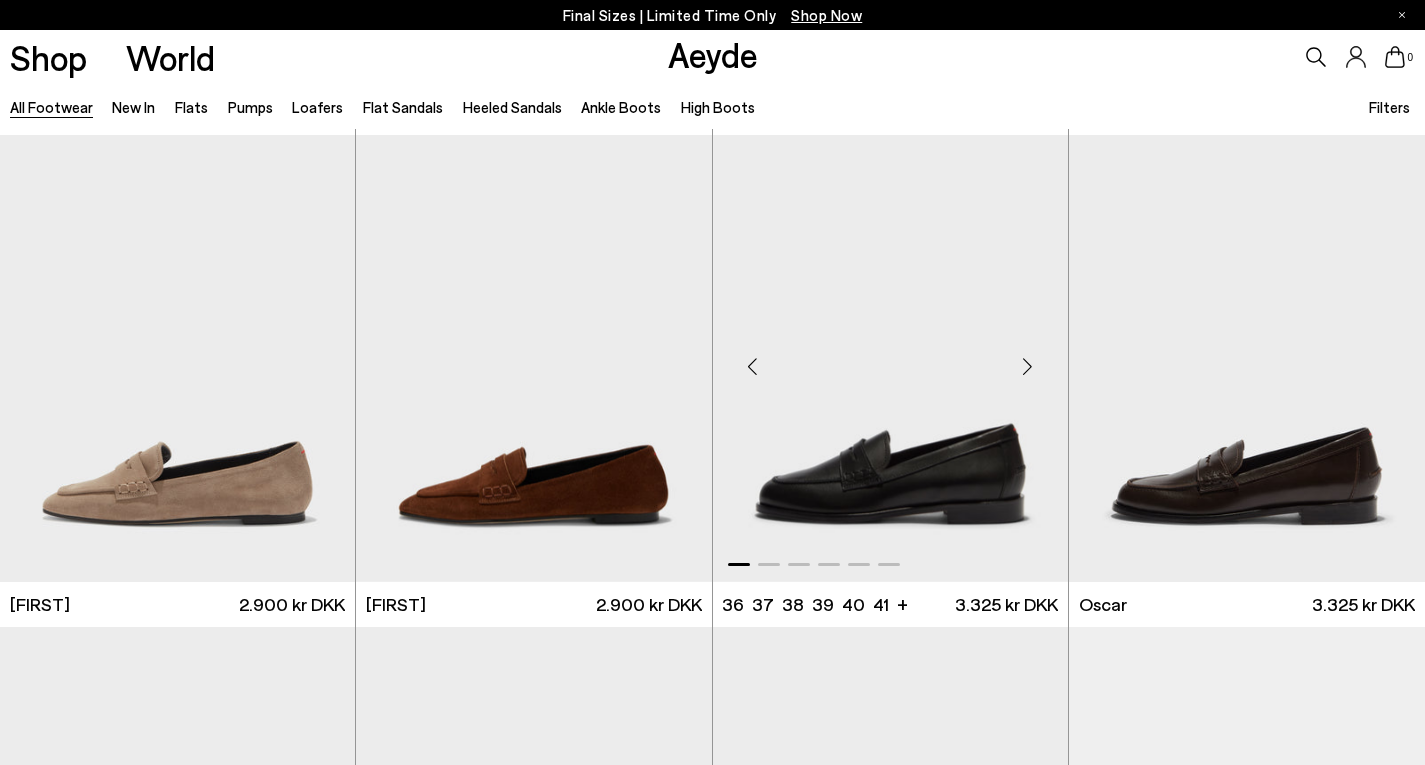 click at bounding box center [1028, 366] 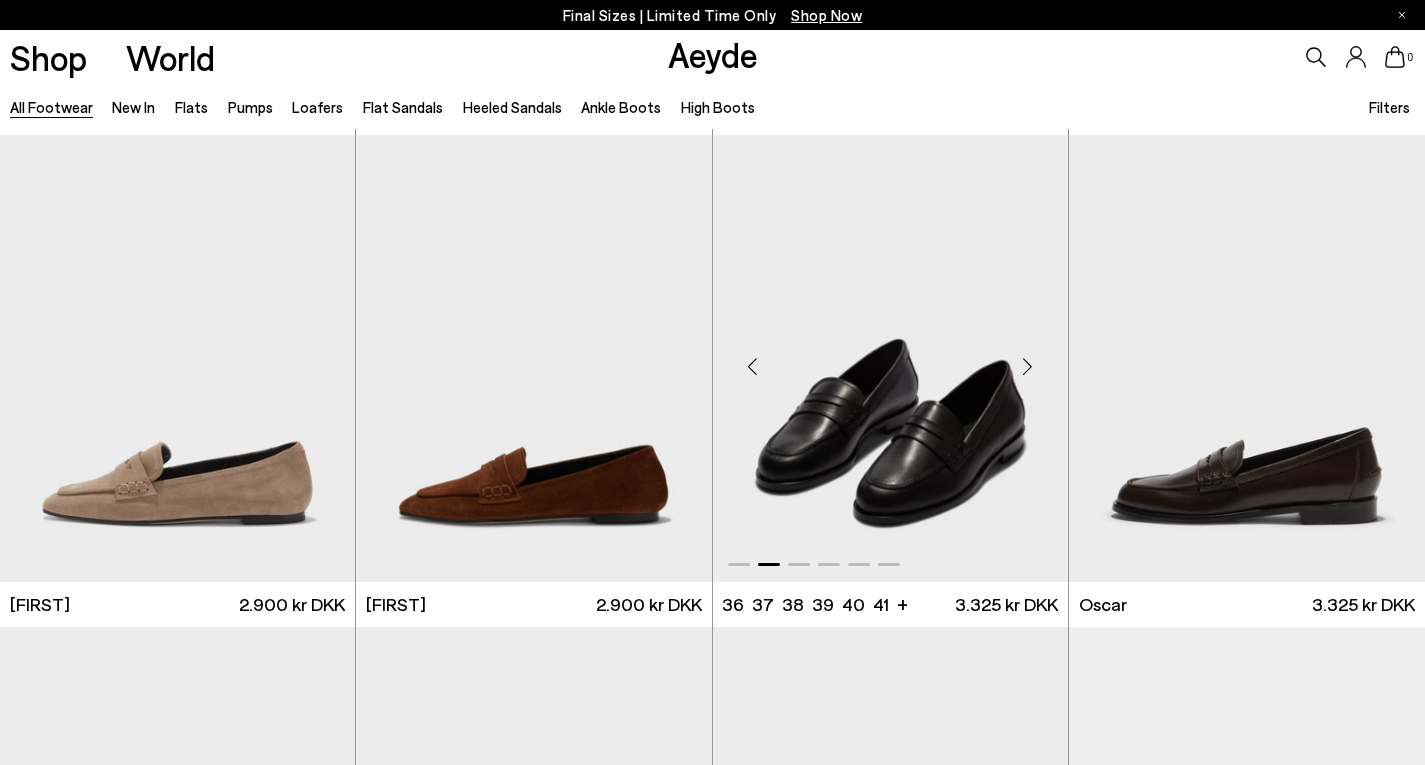 click at bounding box center [1028, 366] 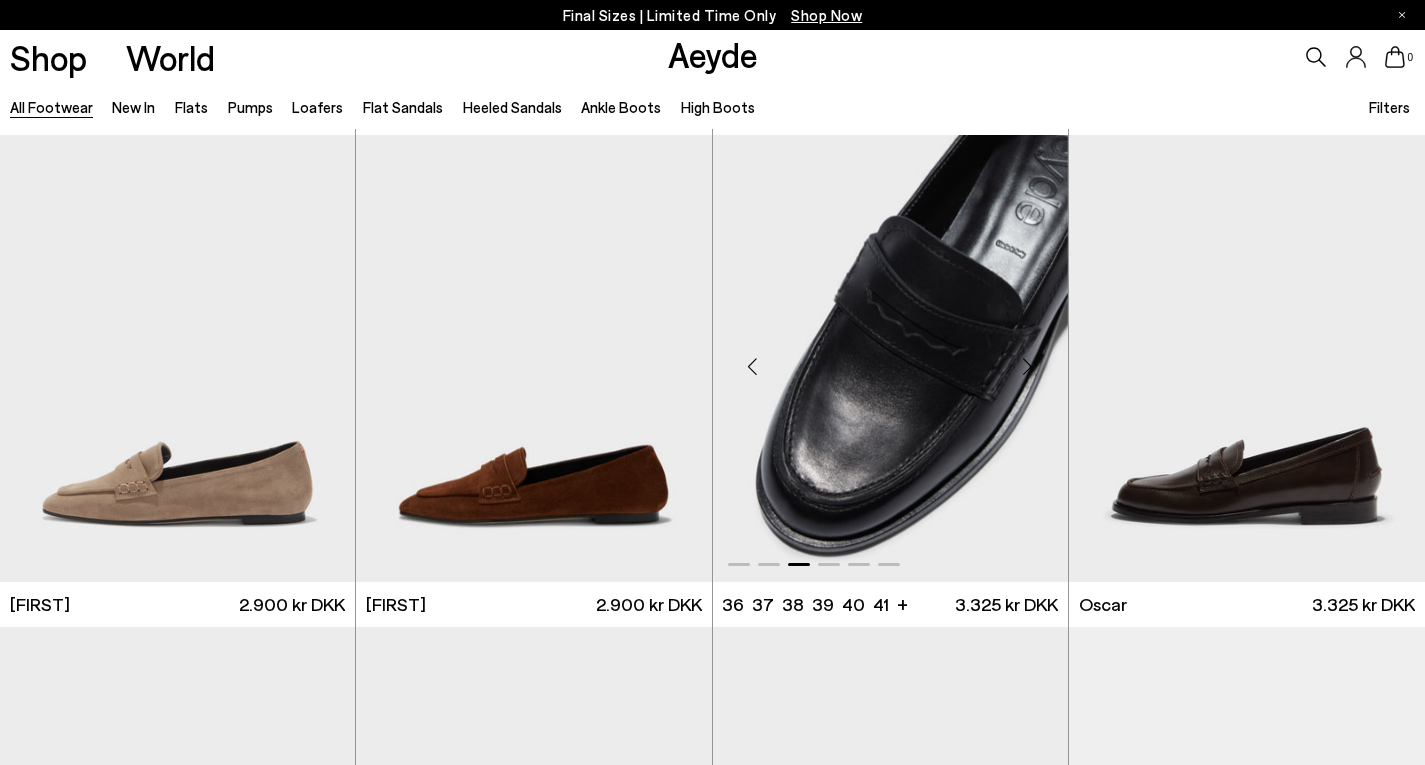 click at bounding box center (1028, 366) 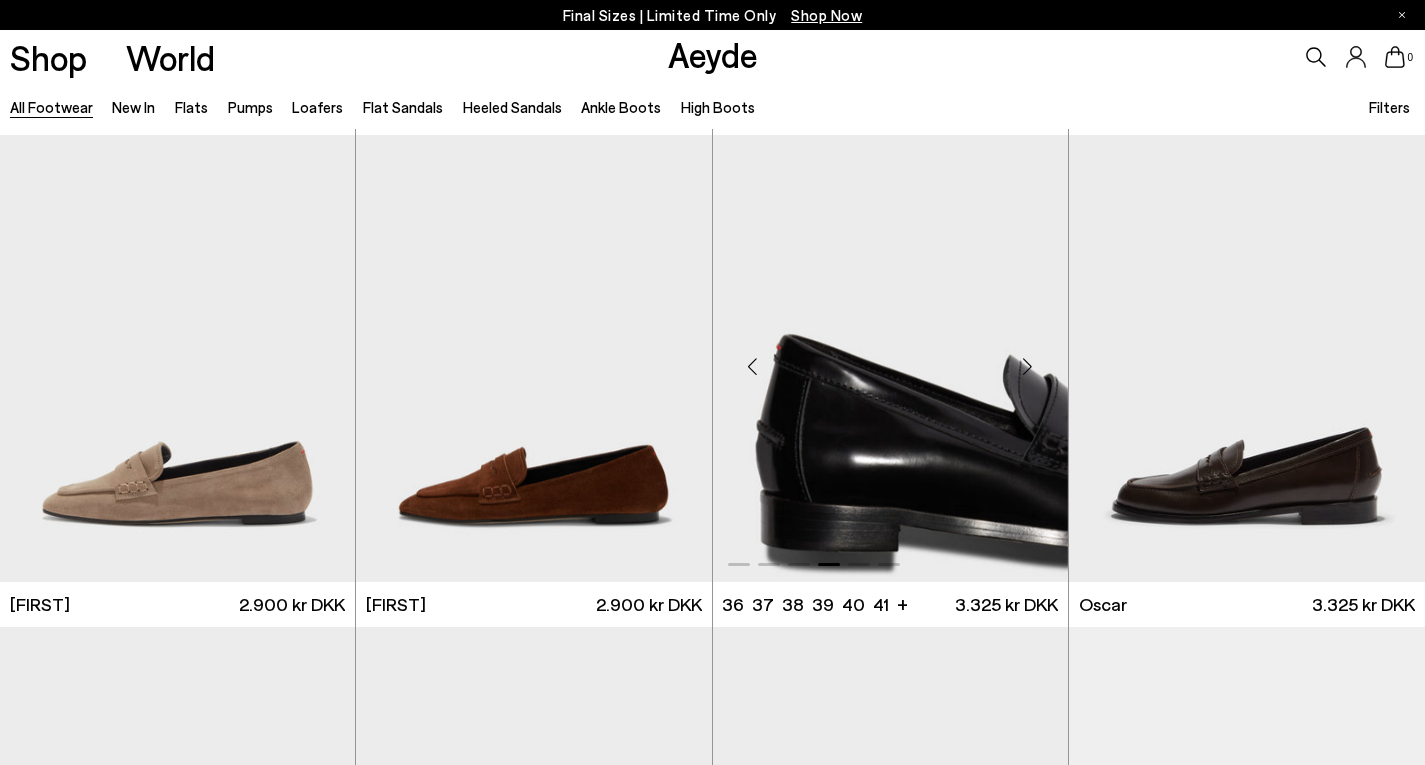 click at bounding box center (1028, 366) 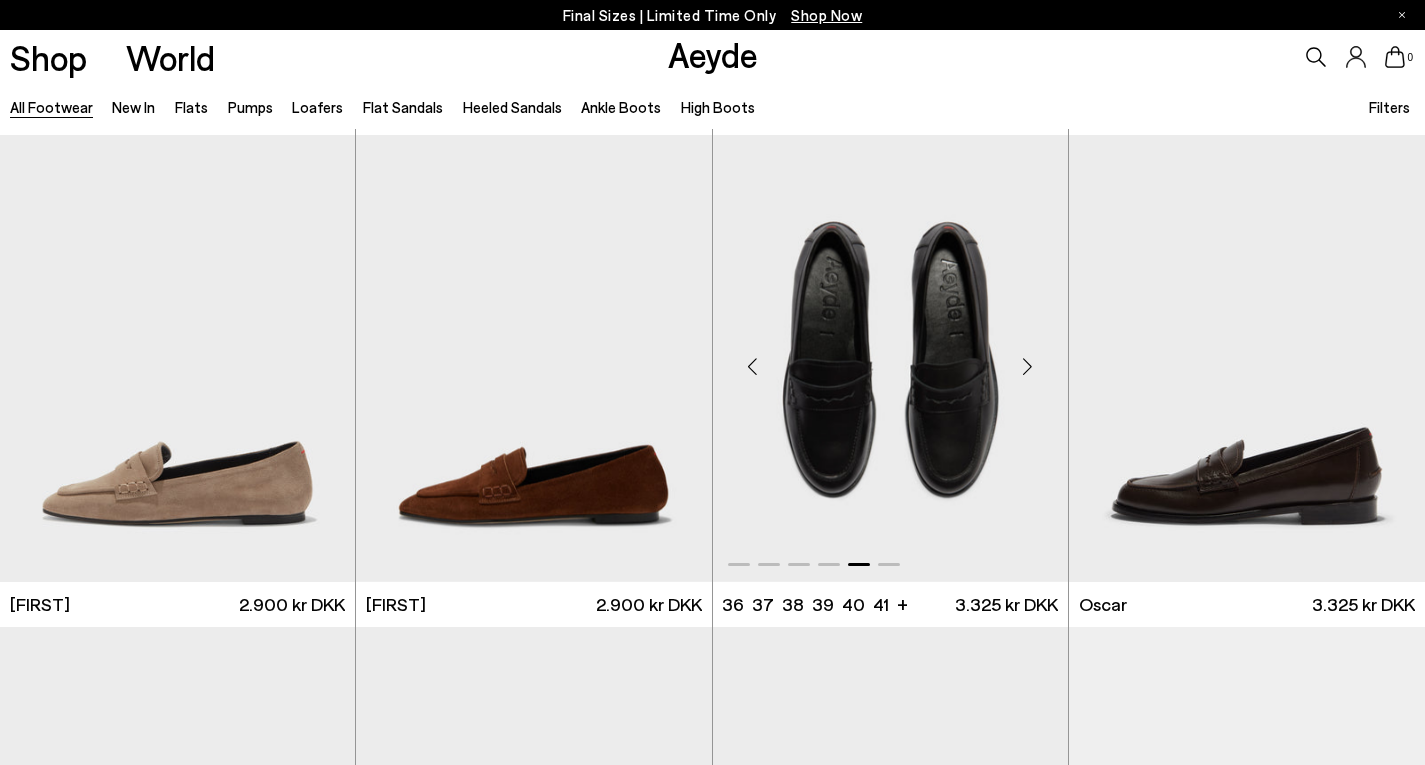 click at bounding box center [1028, 366] 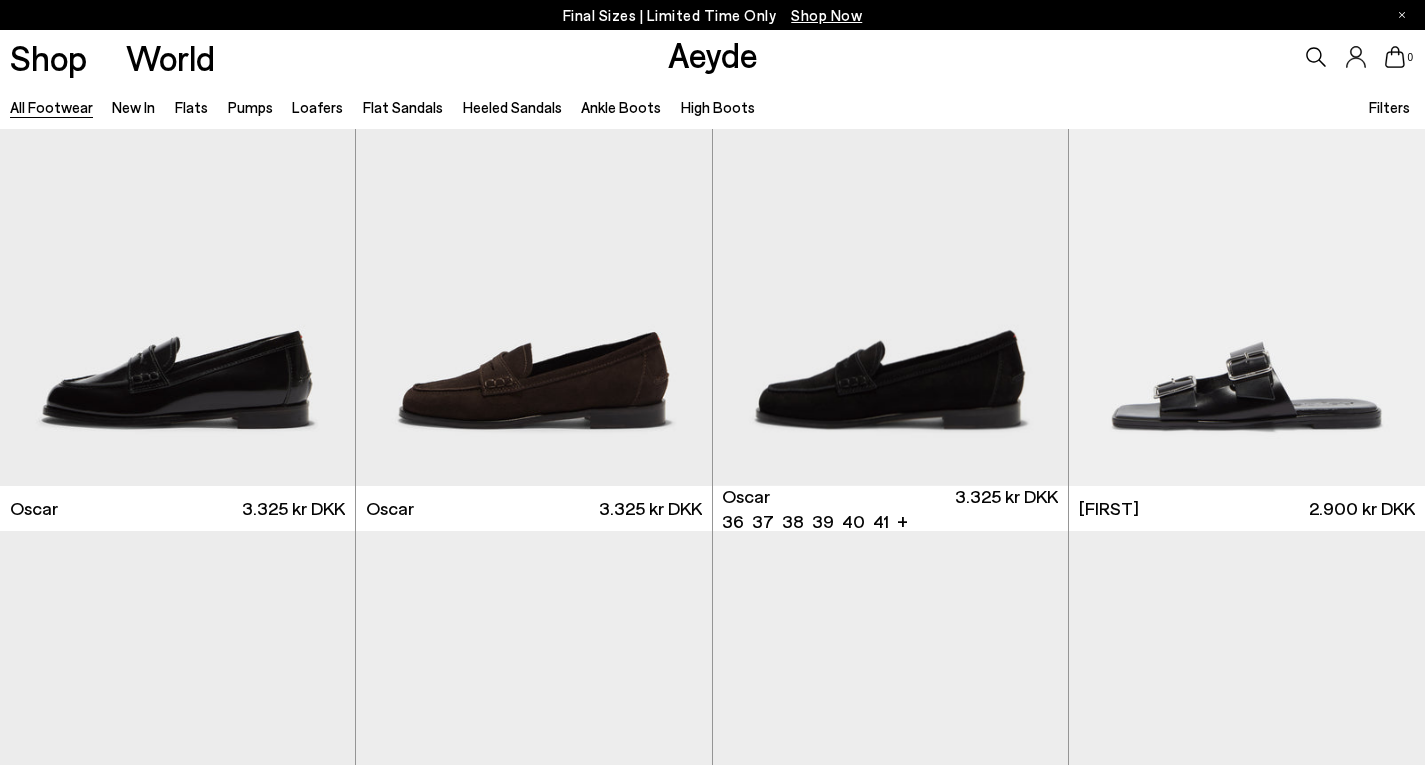 scroll, scrollTop: 18283, scrollLeft: 0, axis: vertical 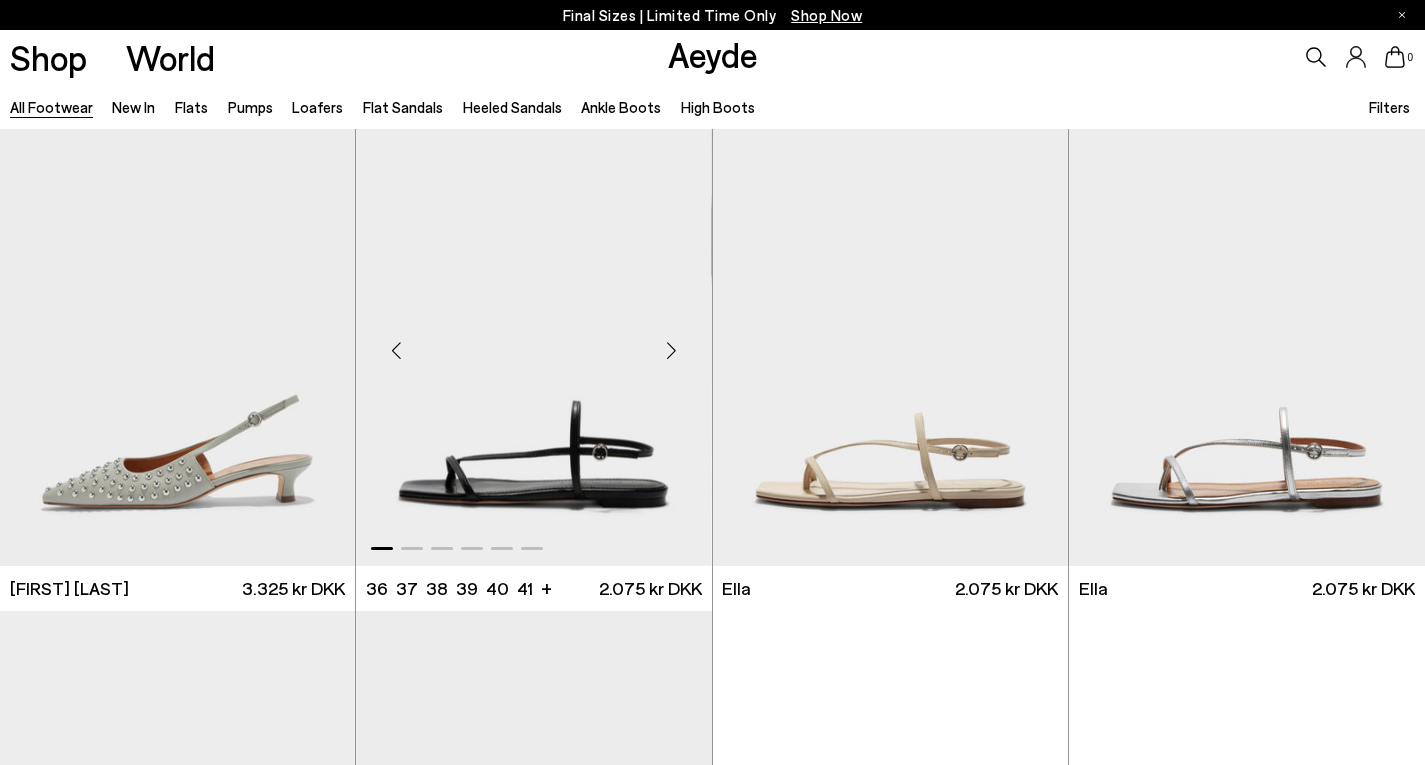 click at bounding box center (672, 350) 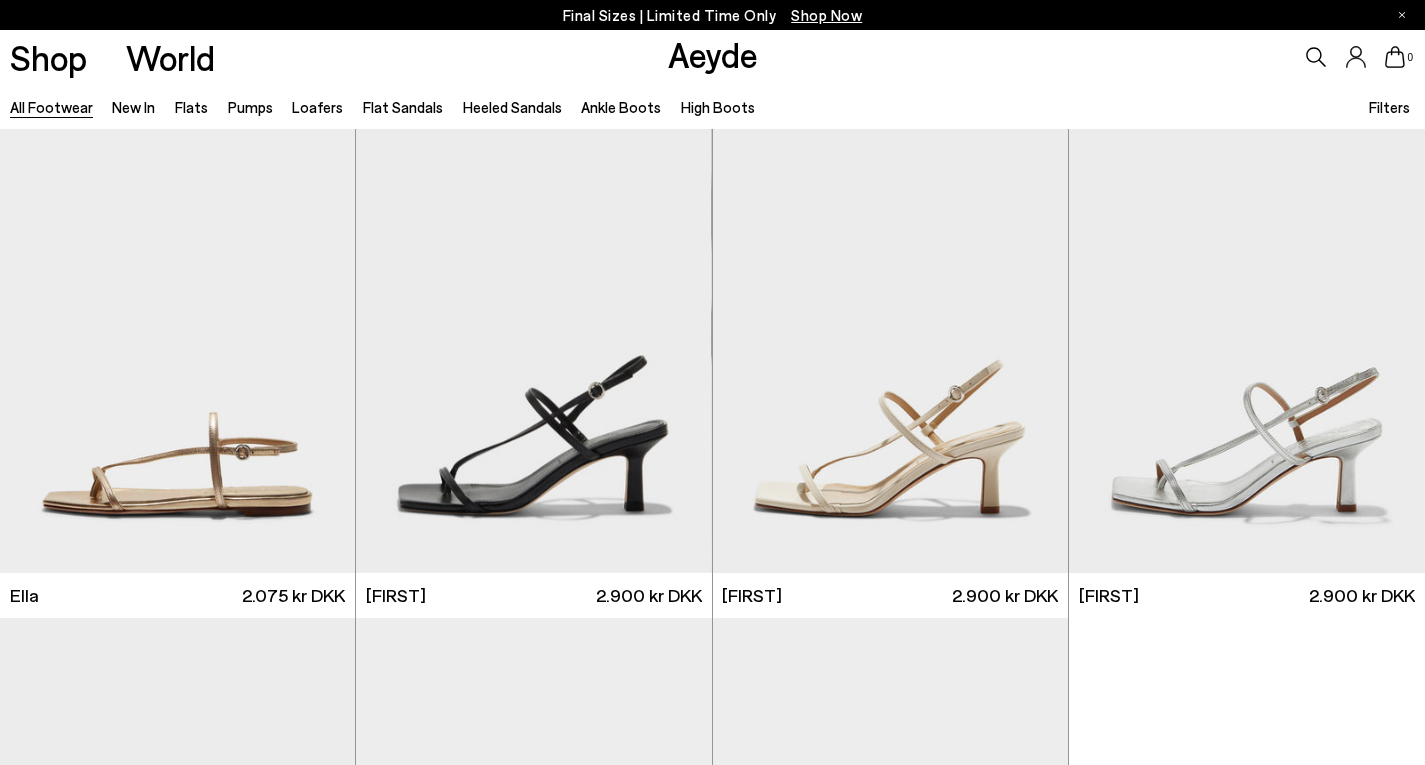 scroll, scrollTop: 23632, scrollLeft: 0, axis: vertical 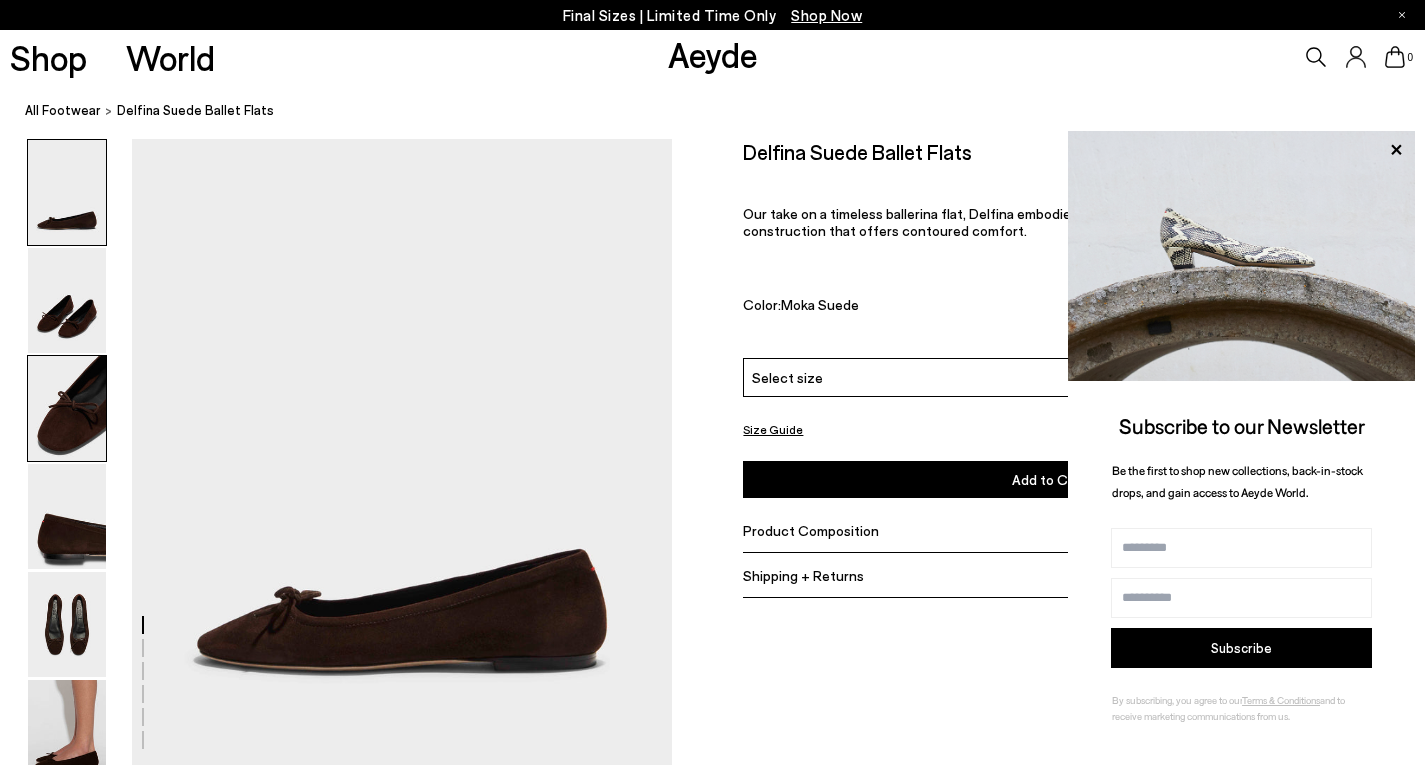 click at bounding box center (67, 408) 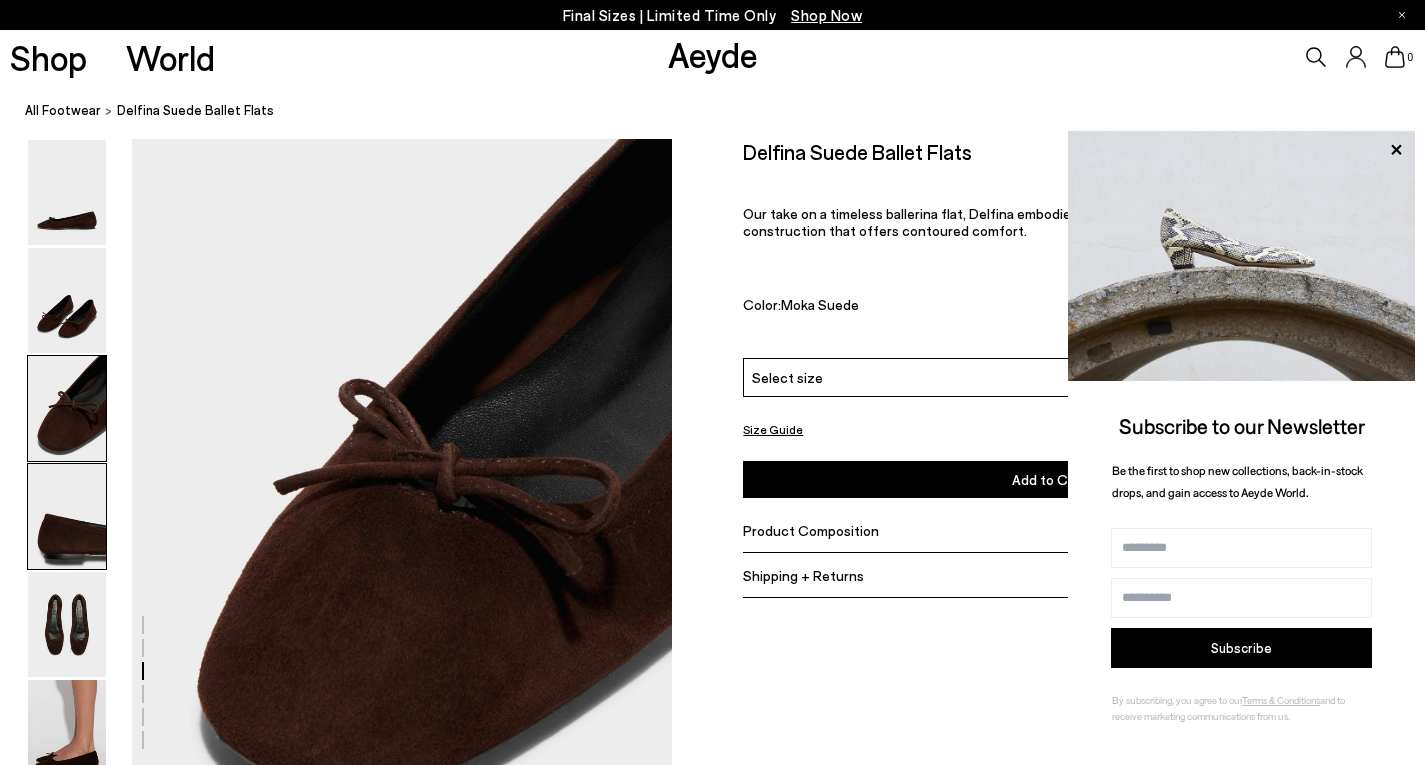 click at bounding box center (67, 516) 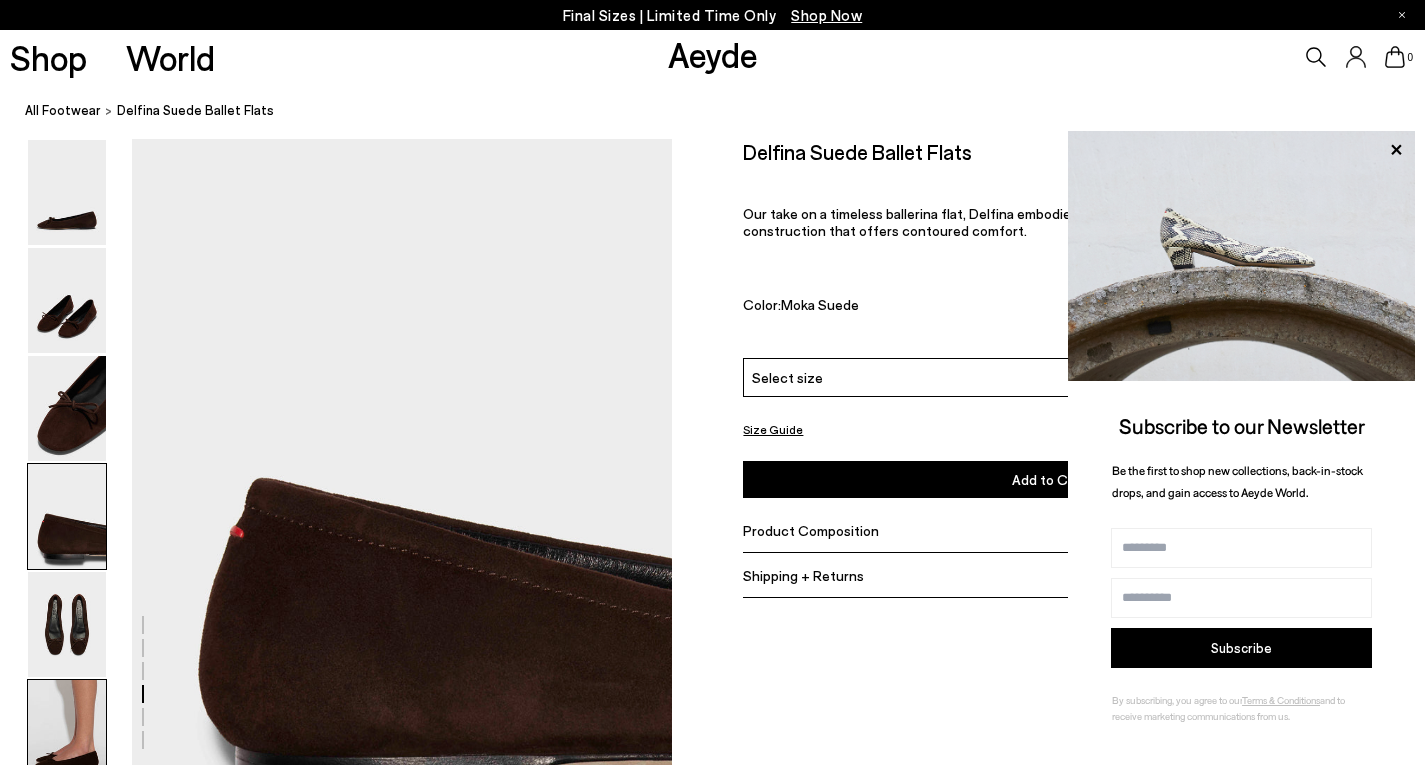 click at bounding box center (67, 732) 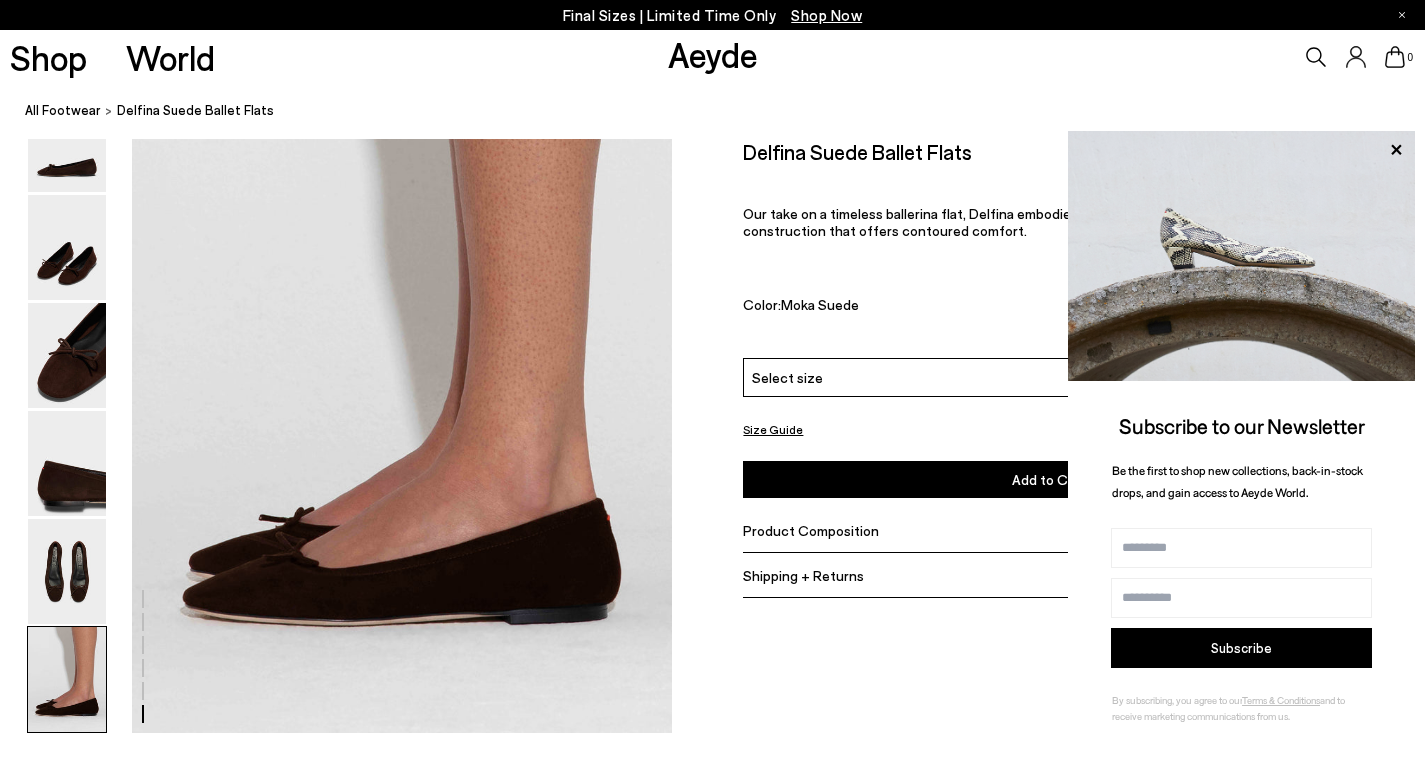 scroll, scrollTop: 3661, scrollLeft: 0, axis: vertical 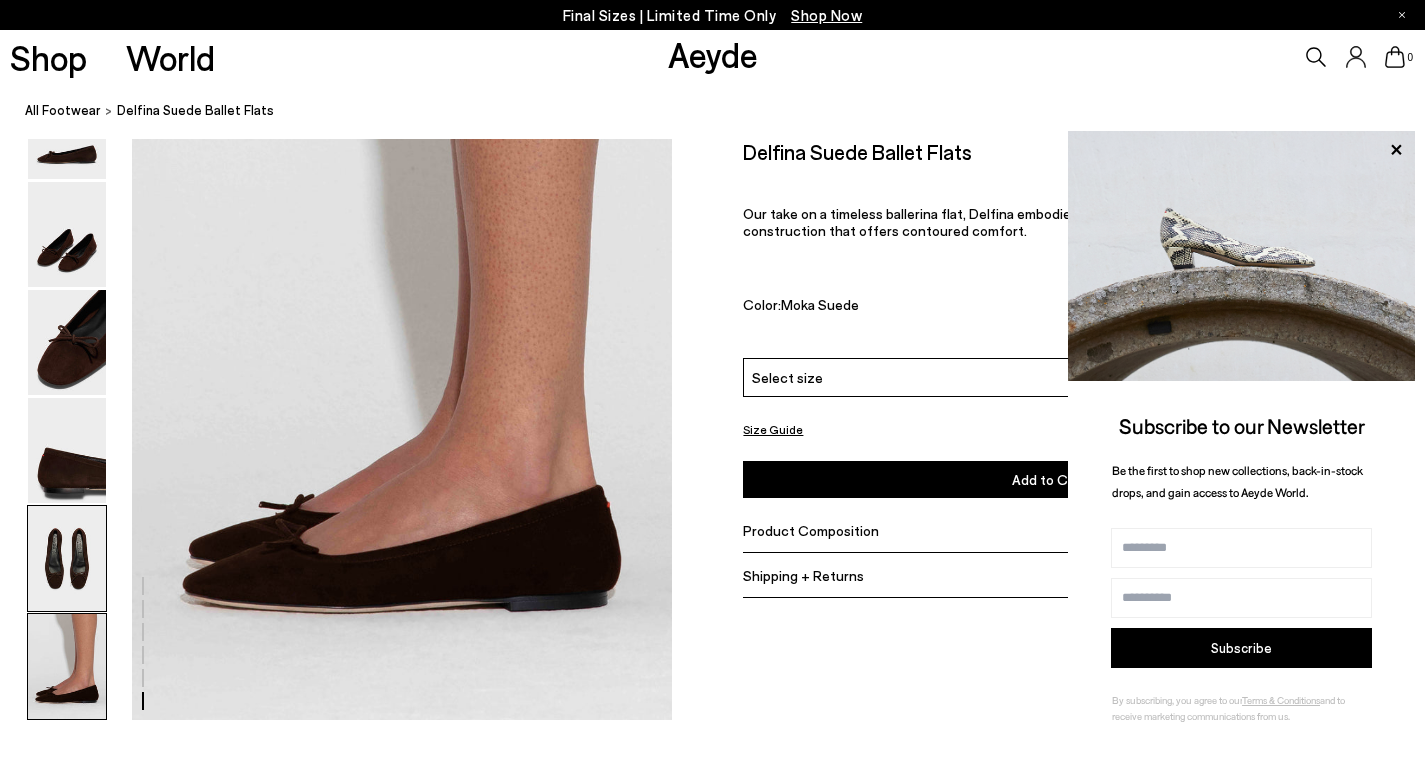 click at bounding box center (67, 558) 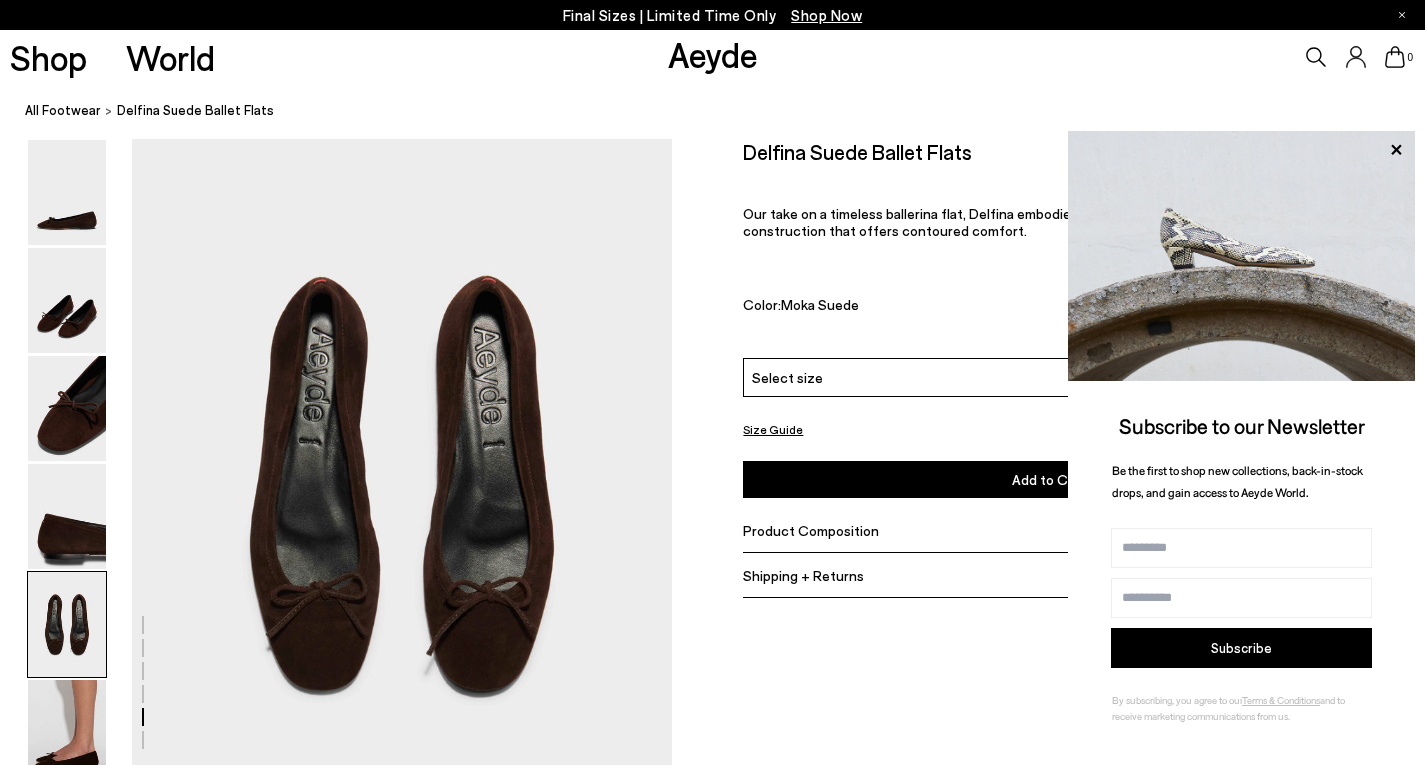 scroll, scrollTop: 2801, scrollLeft: 0, axis: vertical 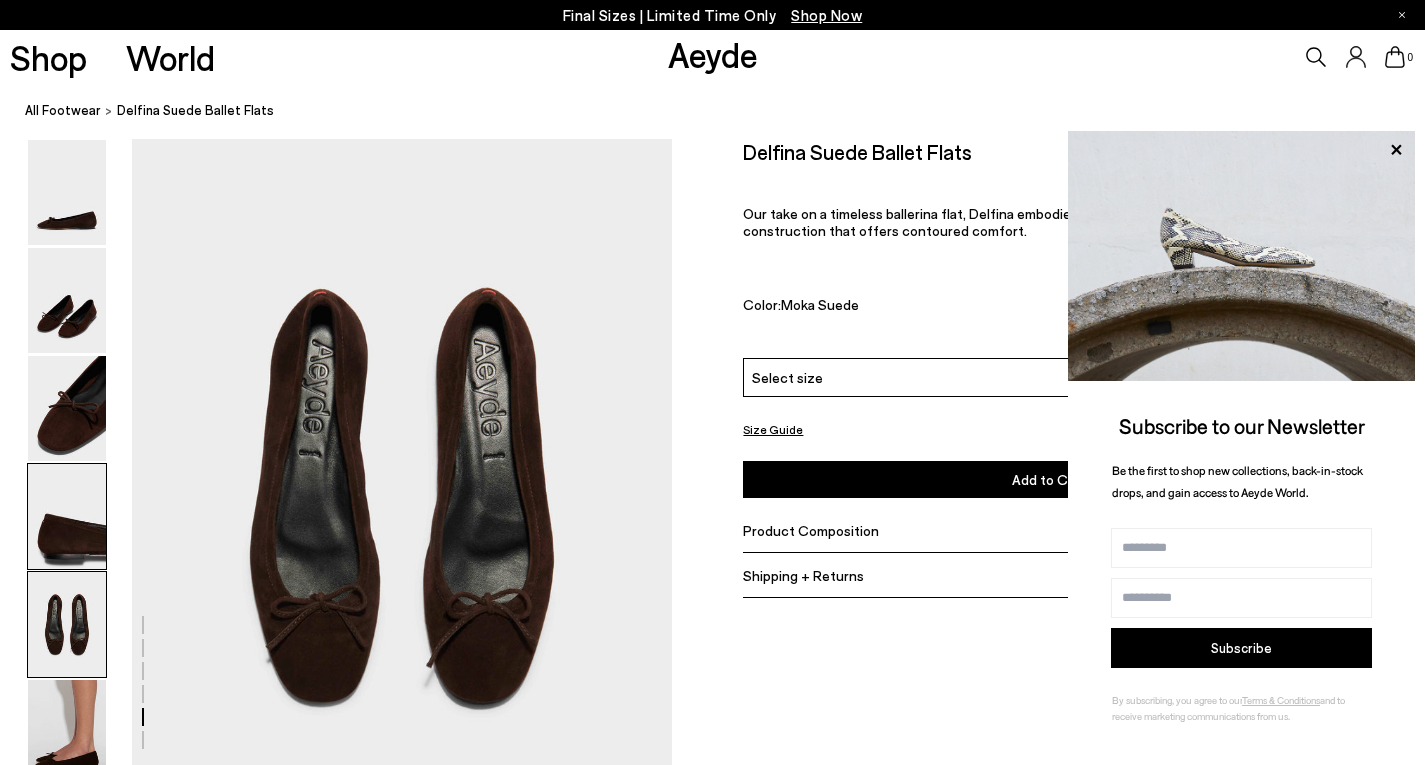 click at bounding box center [67, 516] 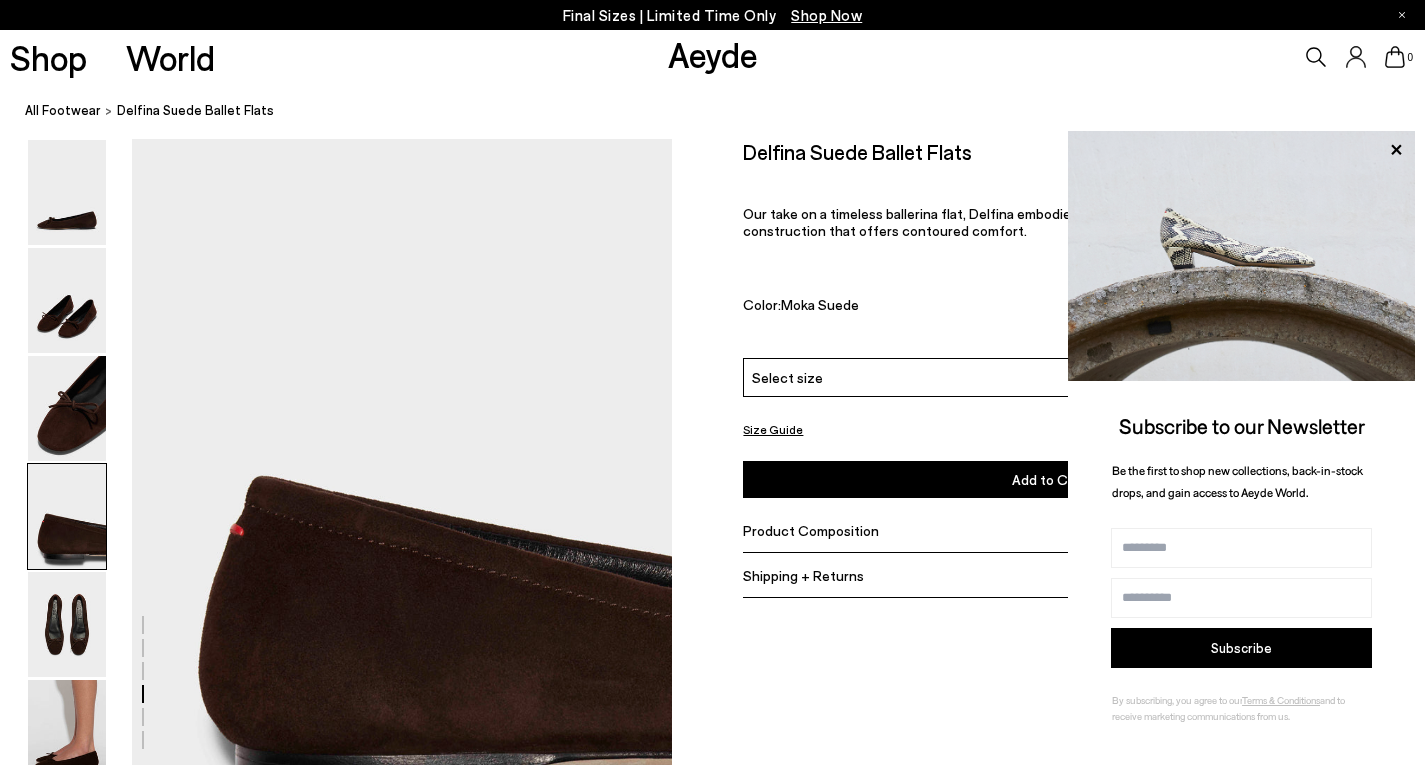 scroll, scrollTop: 2077, scrollLeft: 0, axis: vertical 